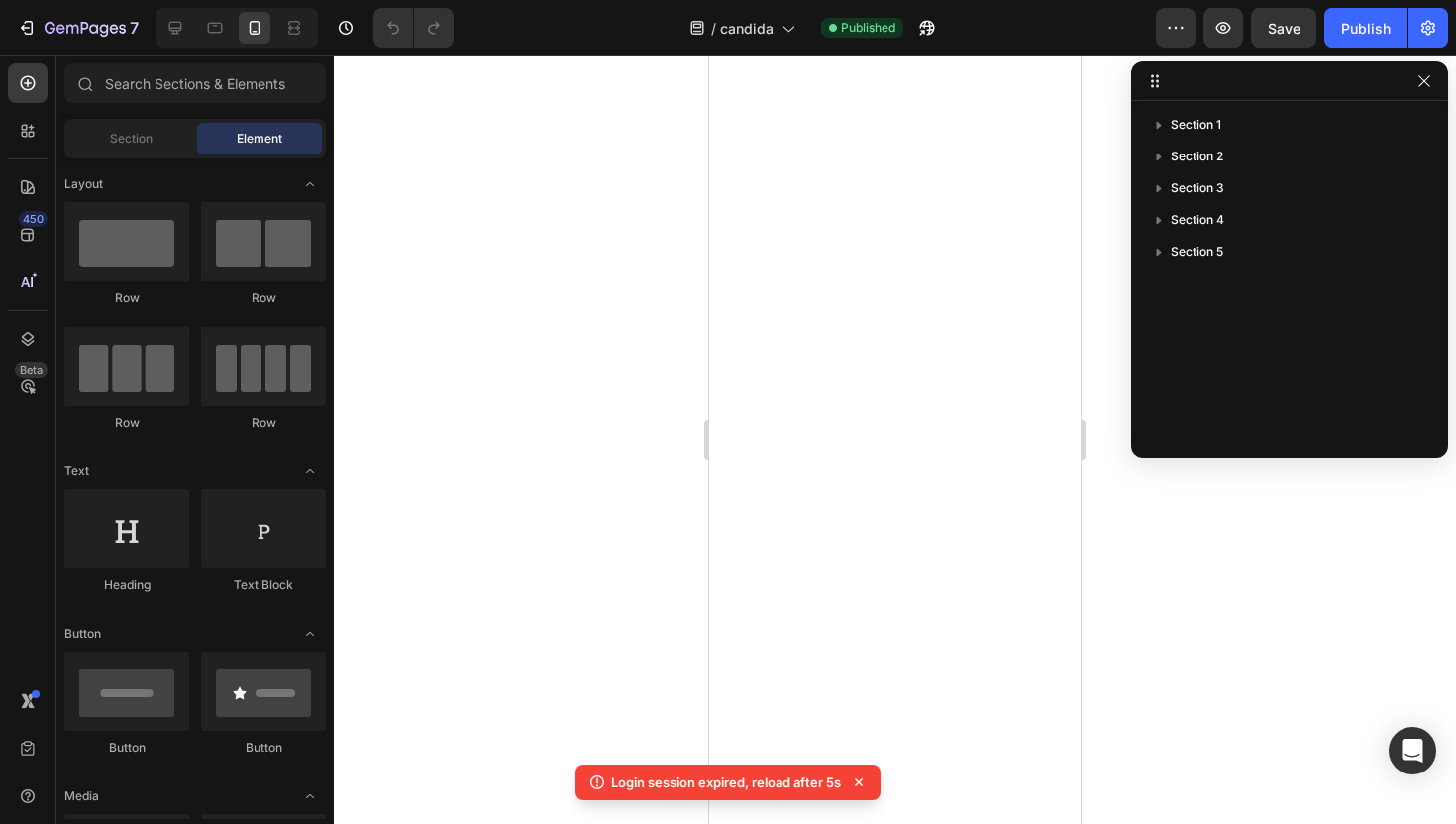 scroll, scrollTop: 0, scrollLeft: 0, axis: both 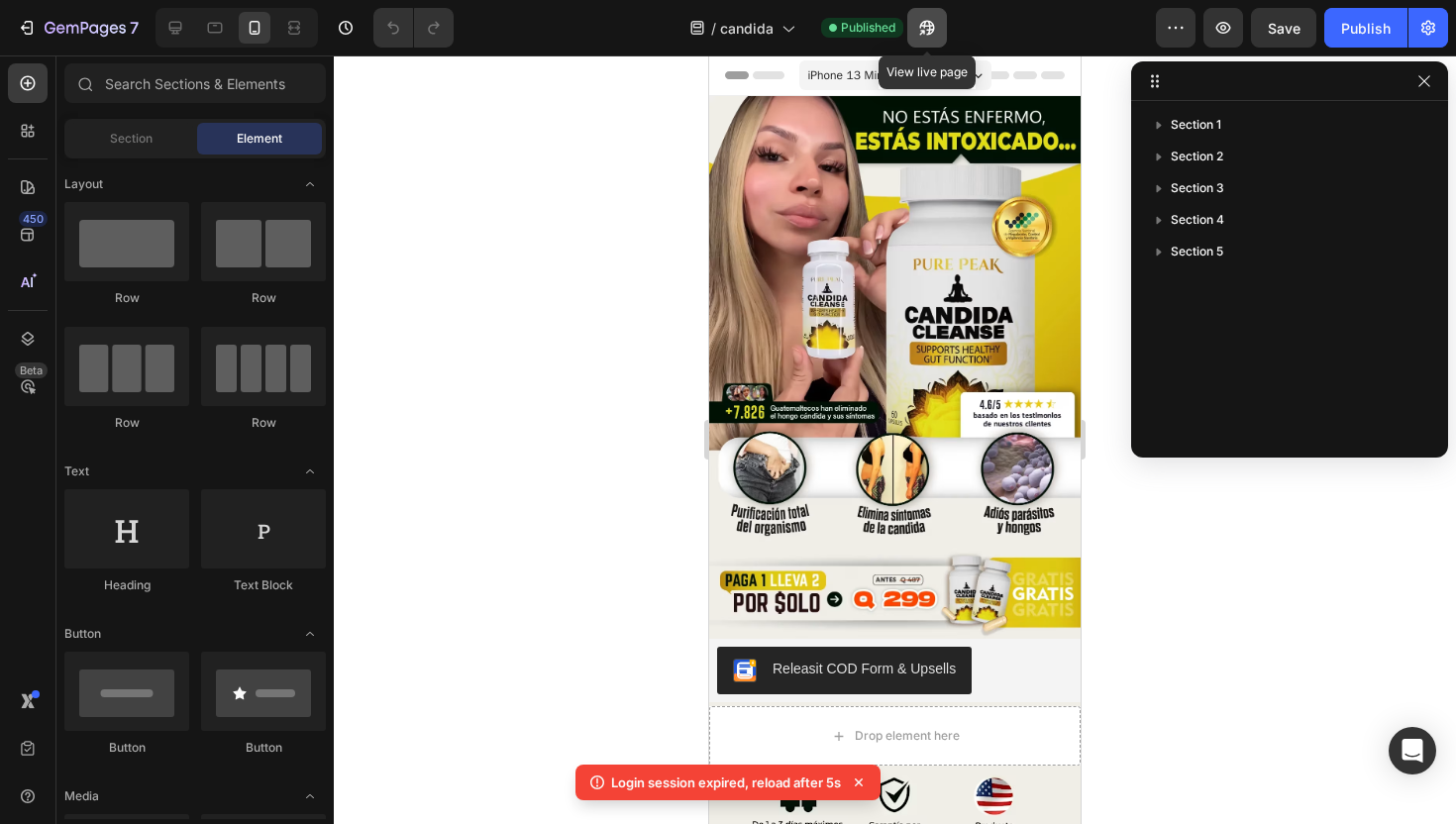 click 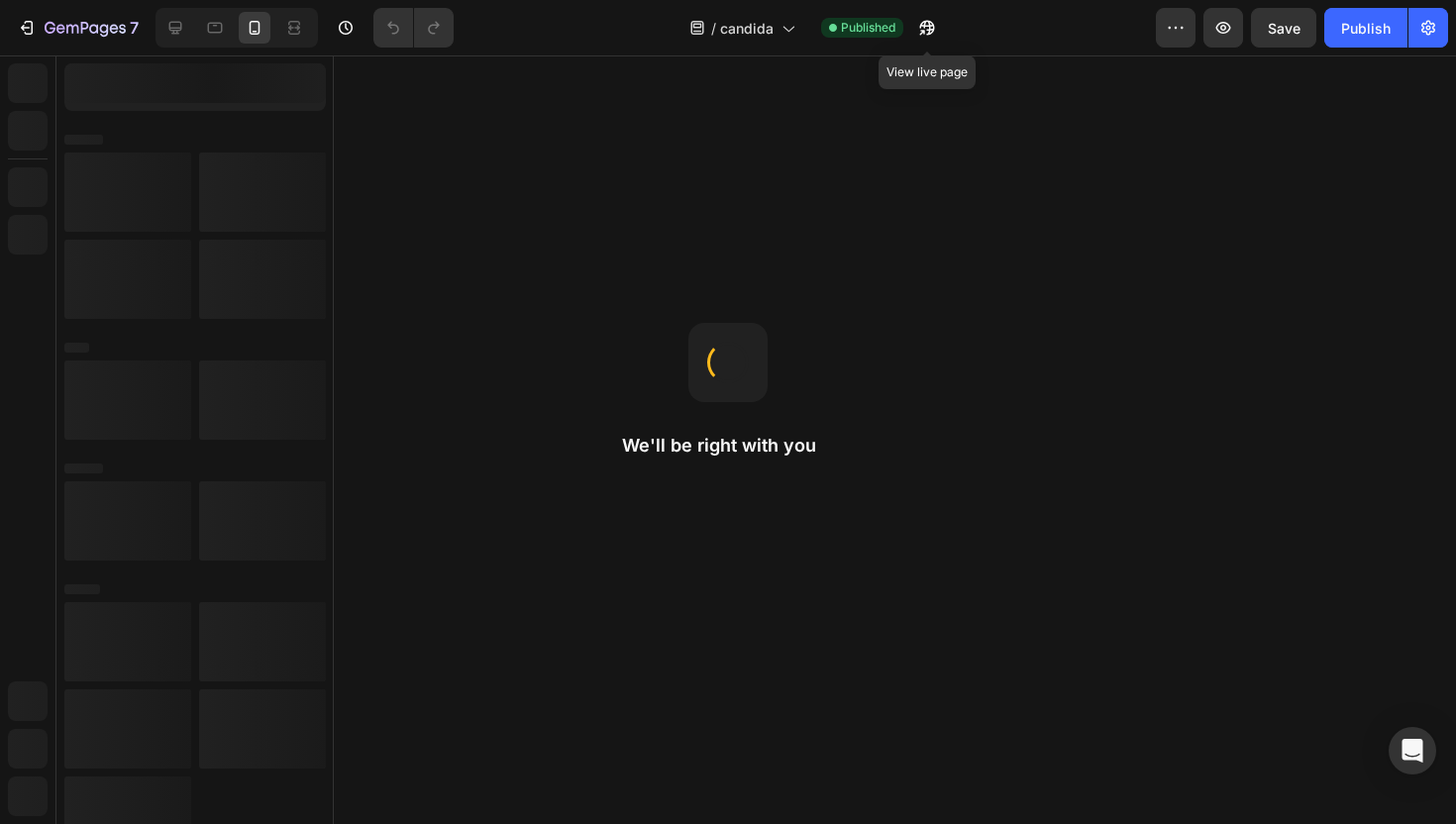 scroll, scrollTop: 0, scrollLeft: 0, axis: both 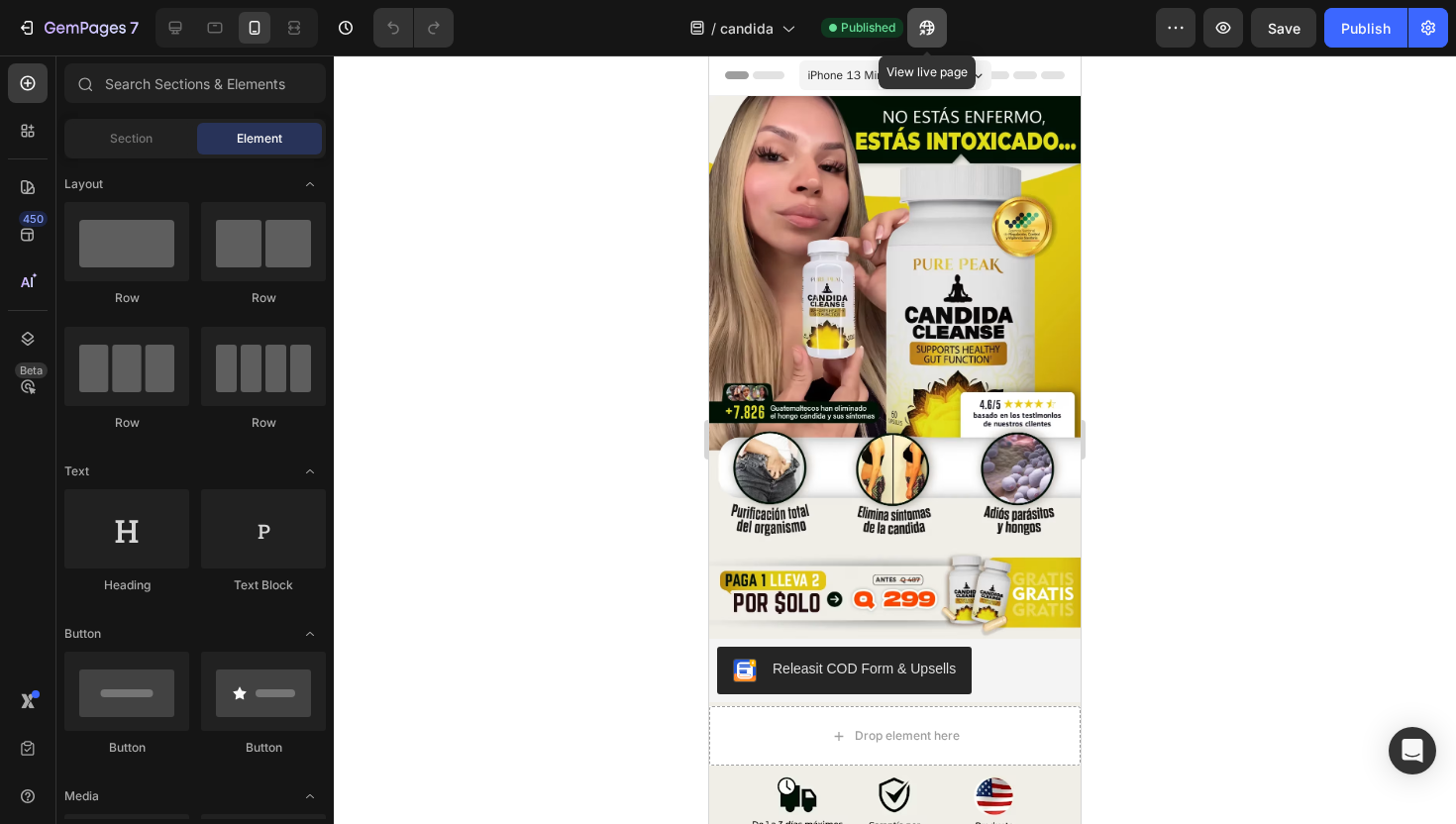 click 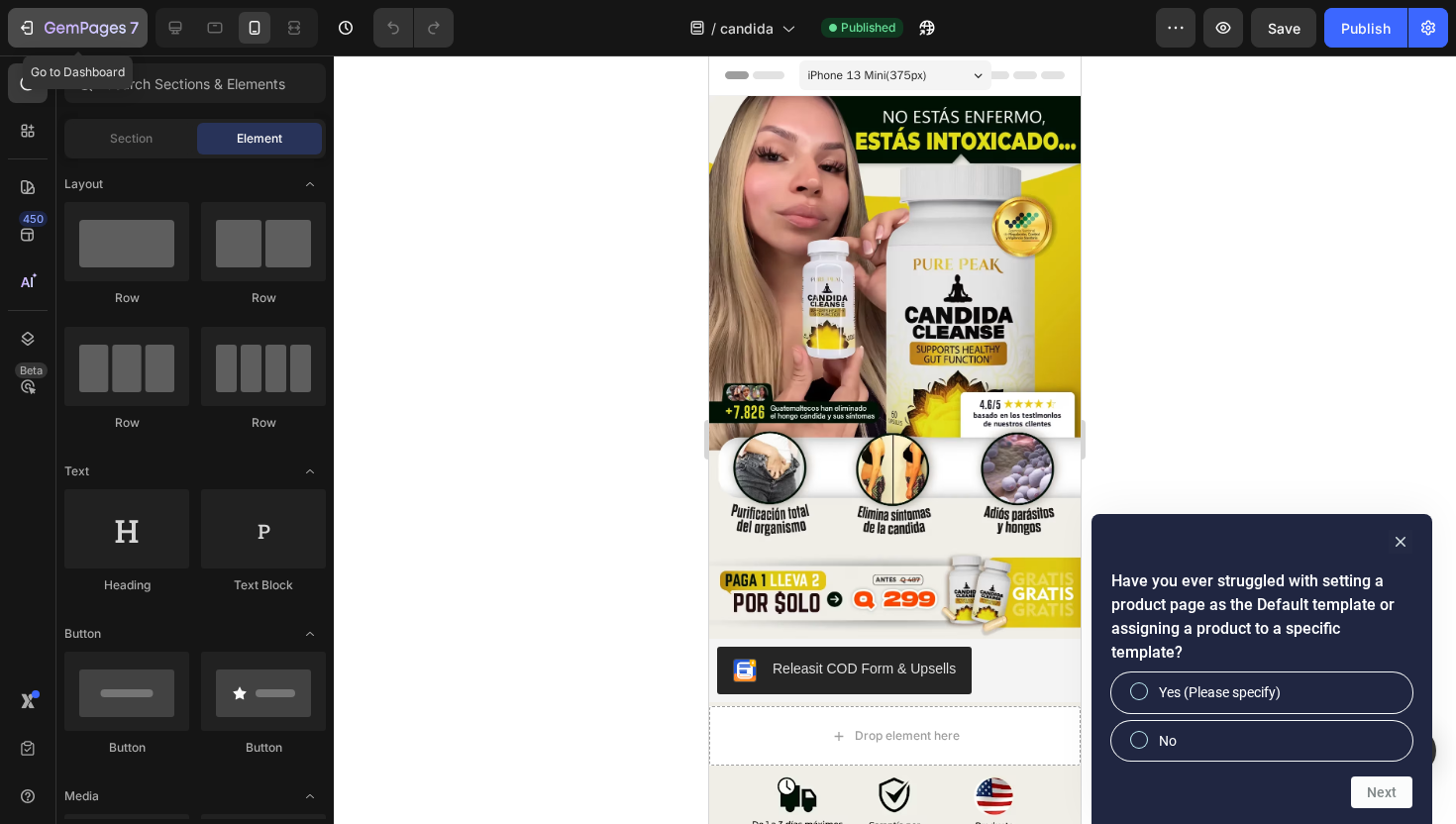 click 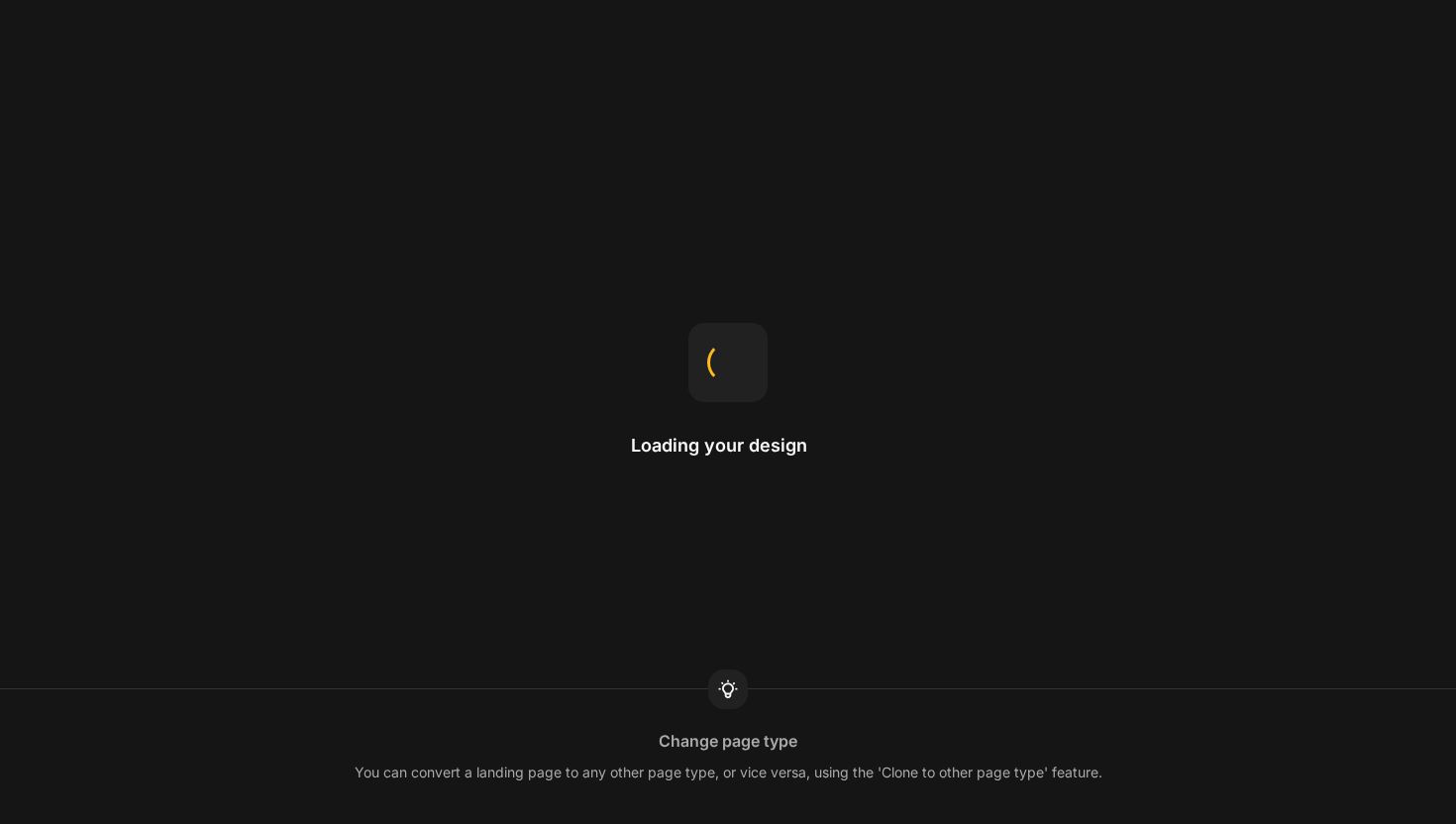 scroll, scrollTop: 0, scrollLeft: 0, axis: both 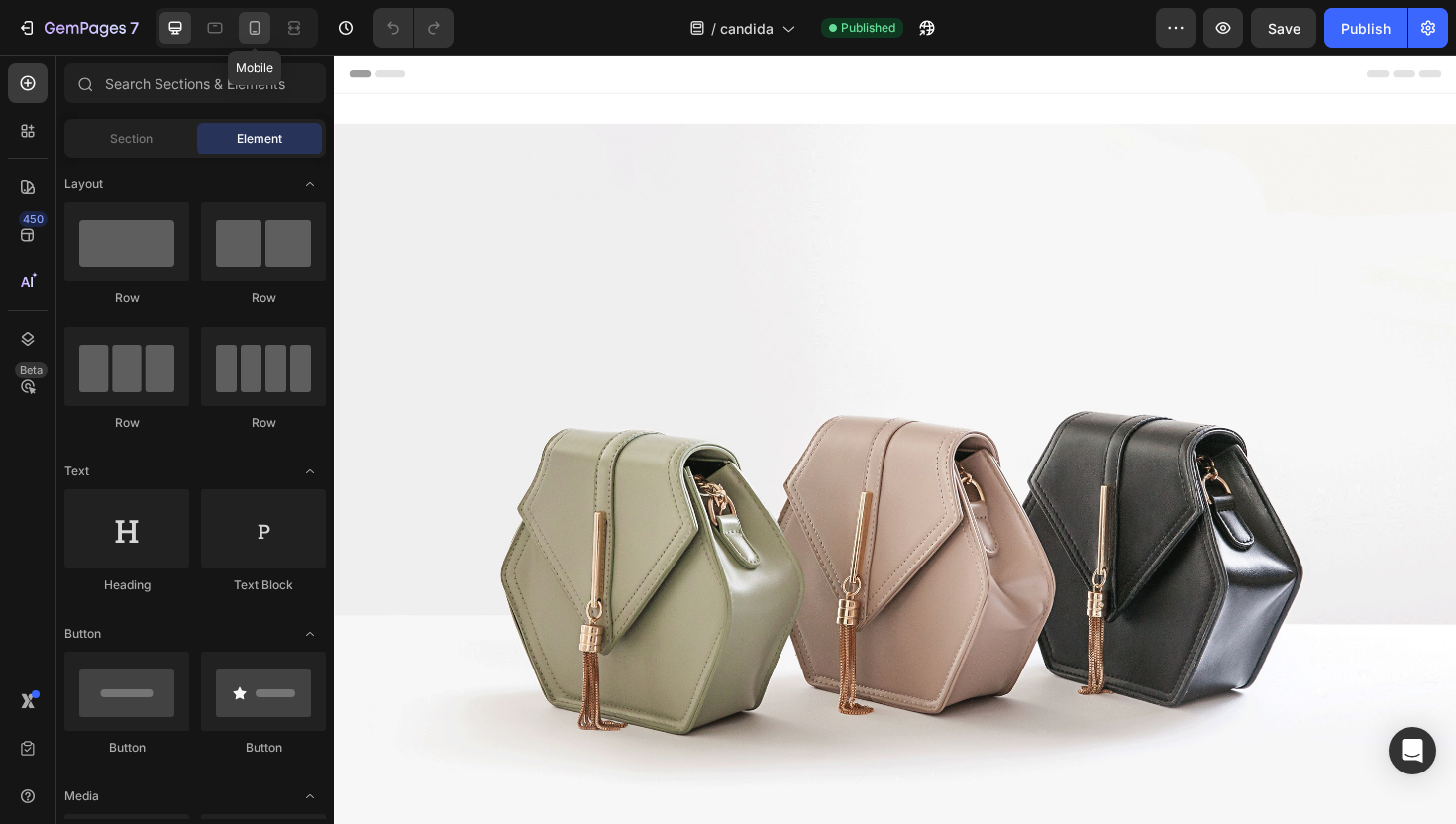 click 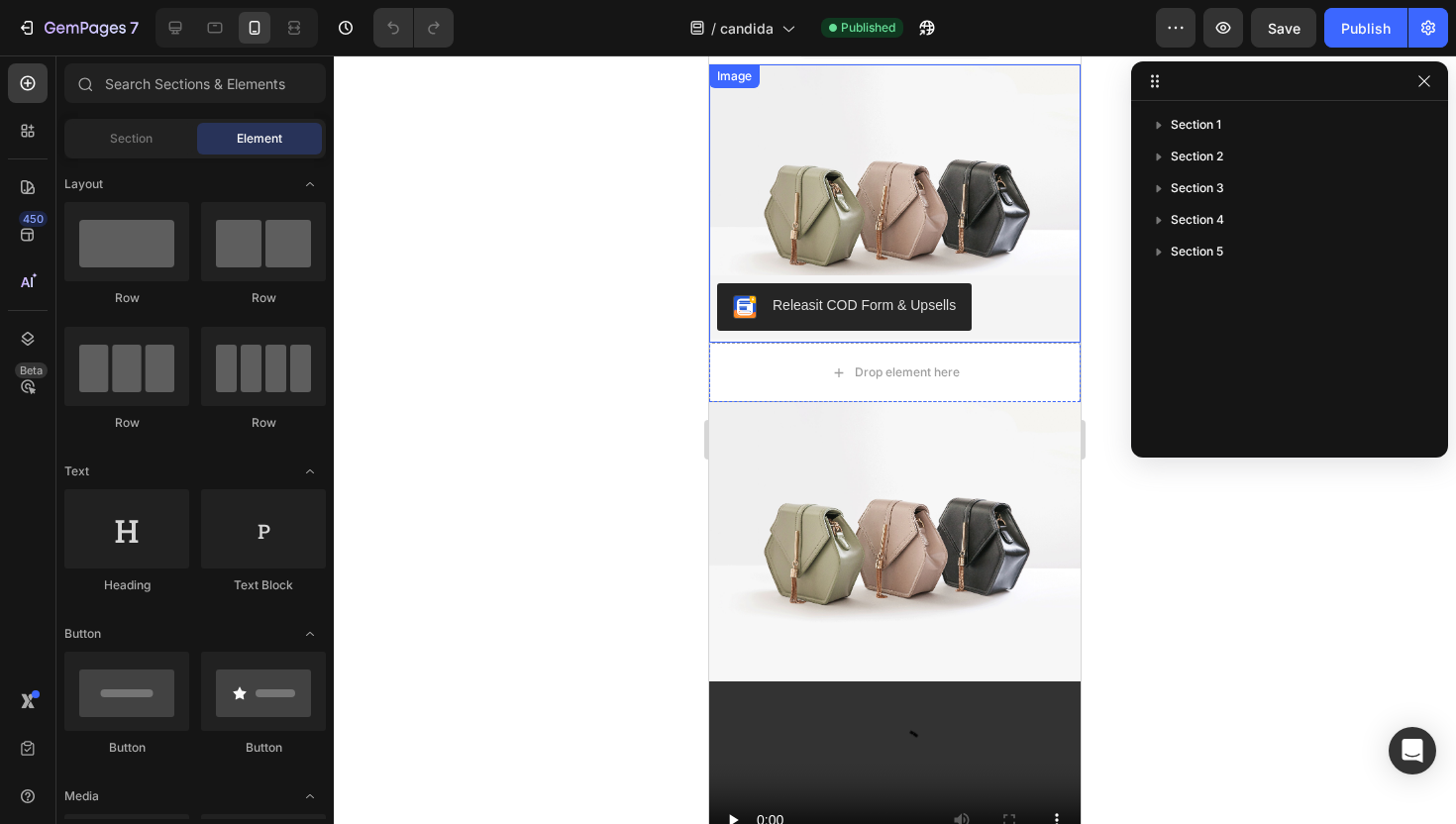 scroll, scrollTop: 37, scrollLeft: 0, axis: vertical 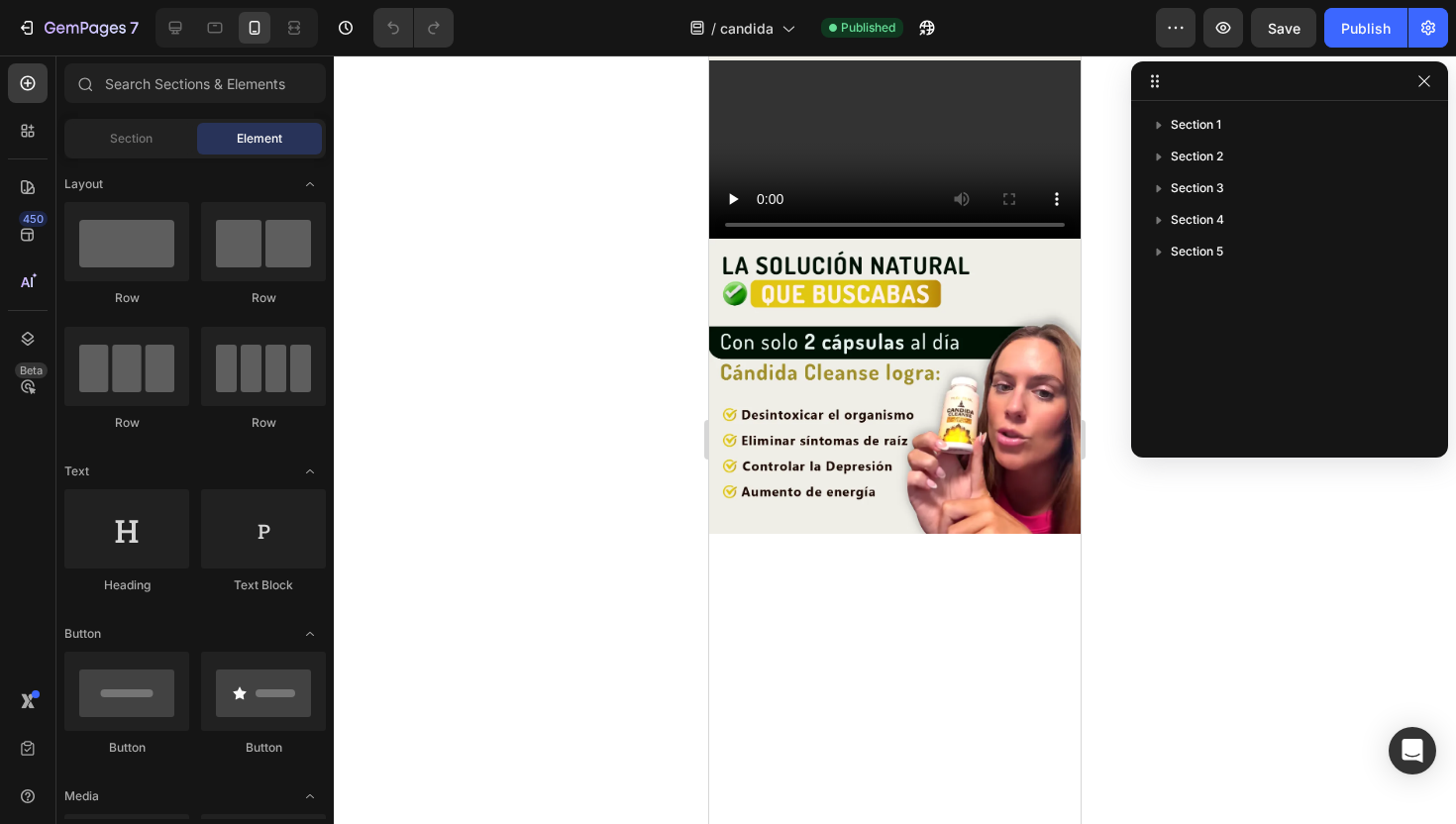 click at bounding box center [894, 154] 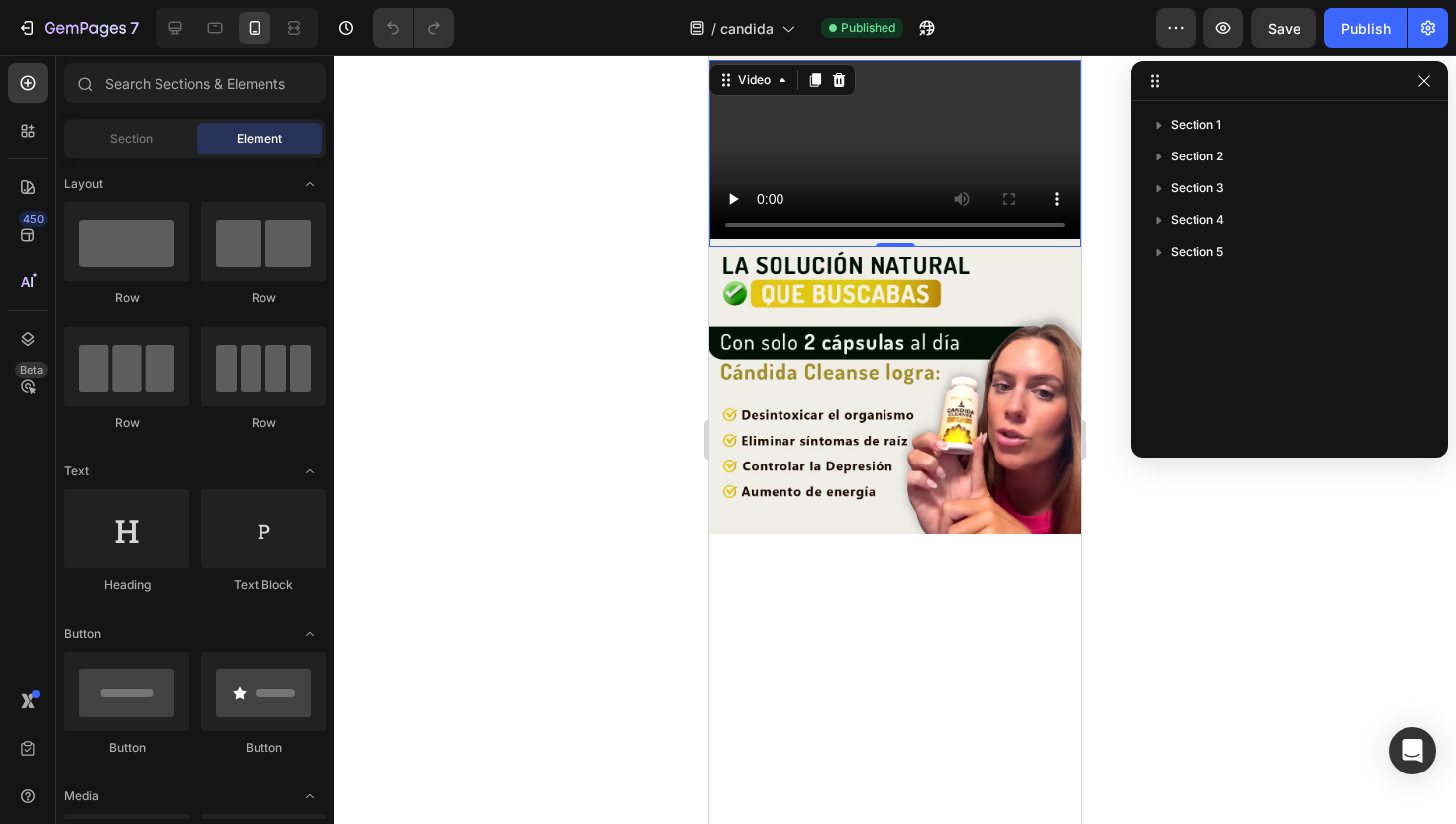 scroll, scrollTop: 1150, scrollLeft: 0, axis: vertical 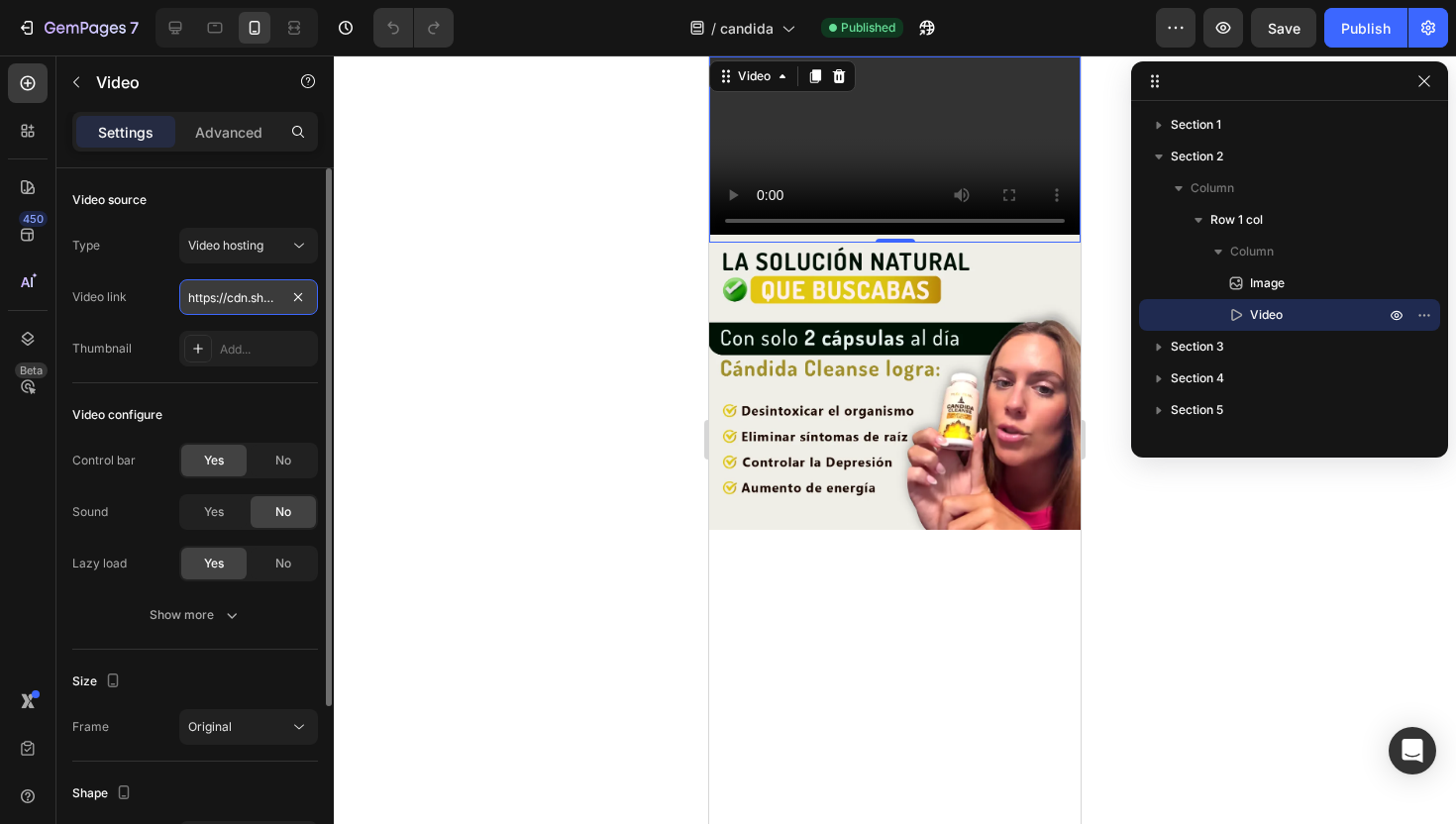 click on "https://cdn.shopify.com/videos/c/o/v/de211ea9cc544d1cbc8bd8b8682f216a.mp4" at bounding box center (249, 297) 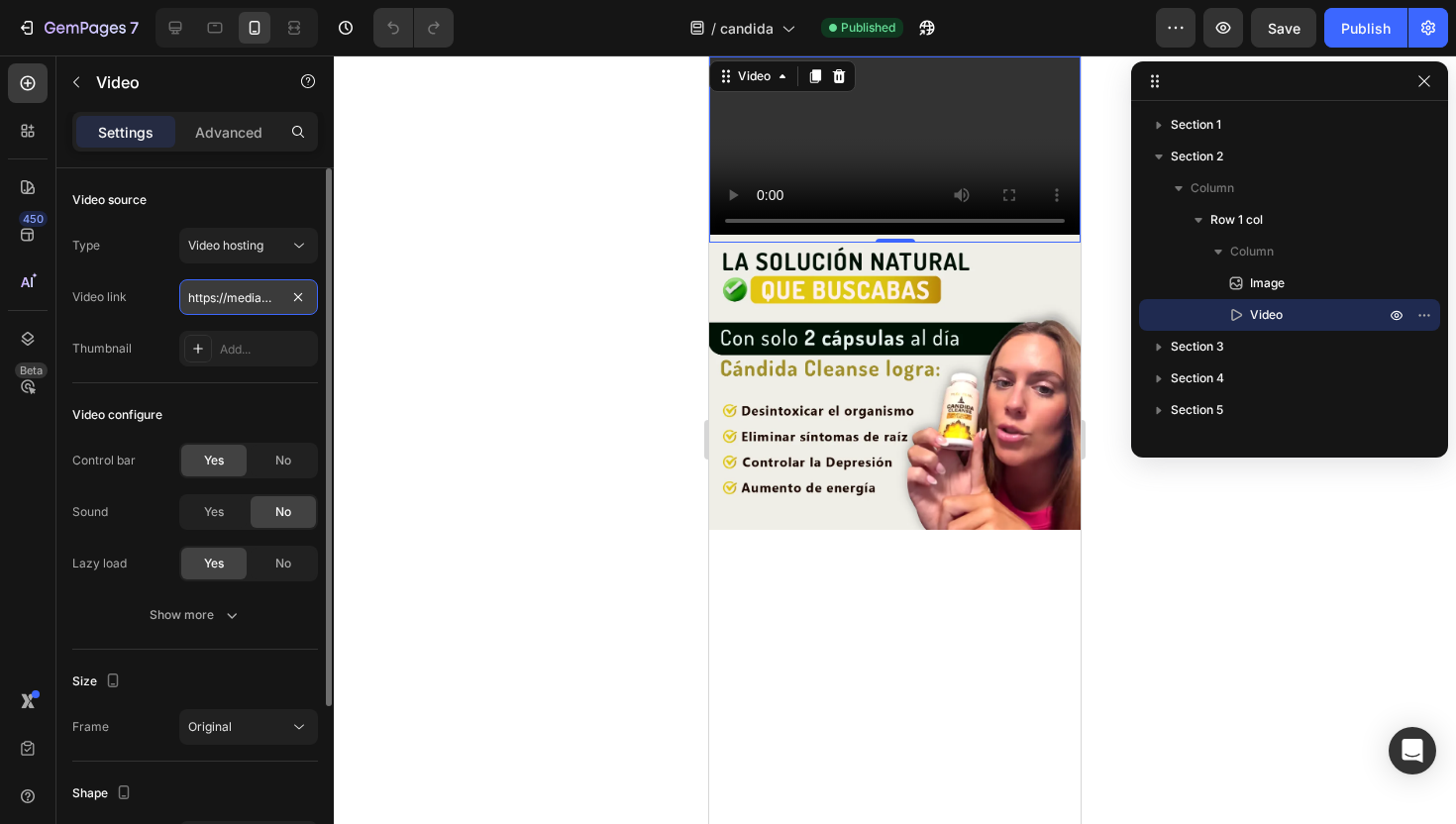scroll, scrollTop: 0, scrollLeft: 1111, axis: horizontal 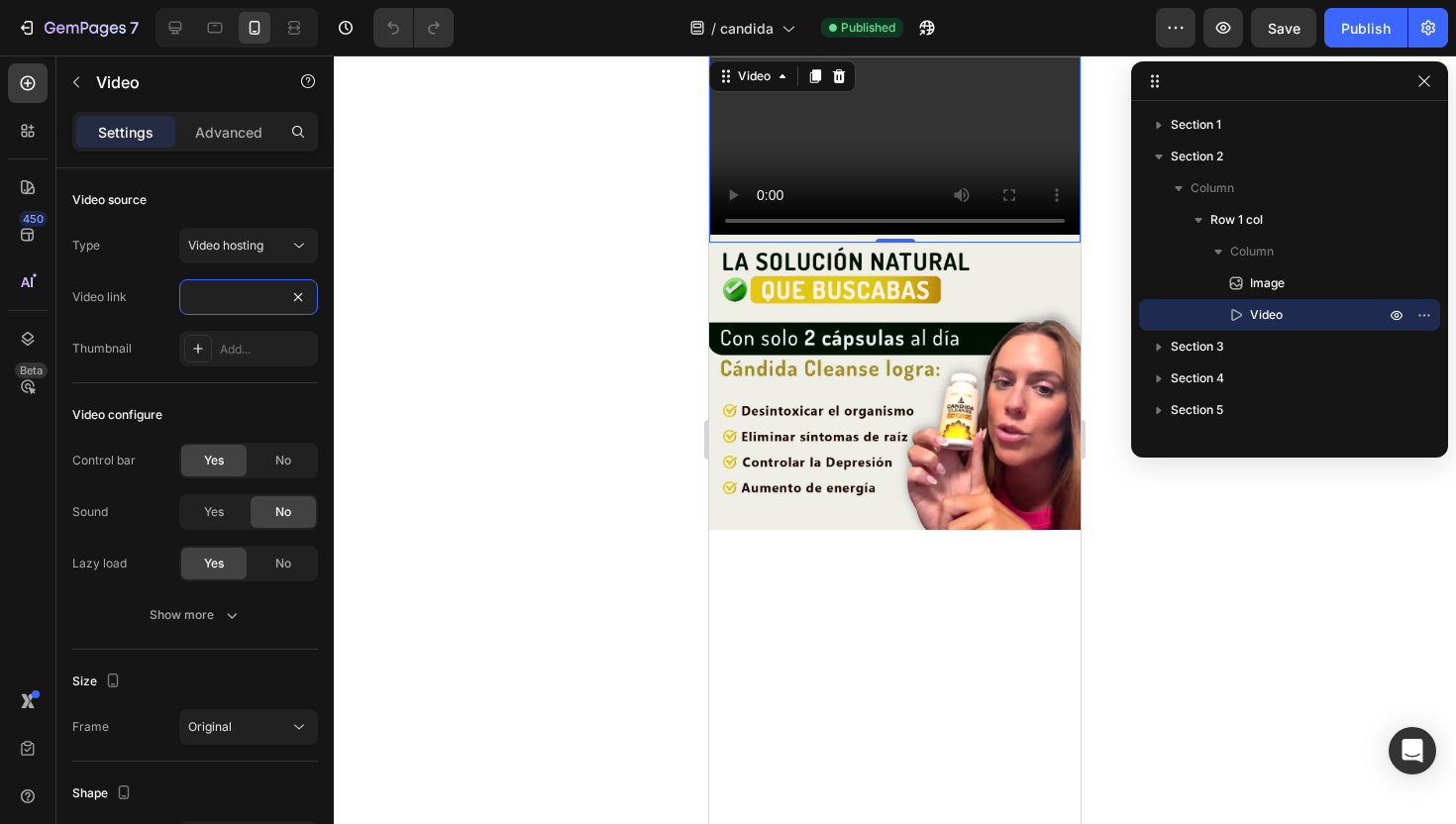type on "https://media4.giphy.com/media/v1.Y2lkPTc5MGI3NjExbDA0eno2em5mejg3MnJ4Ym02amVvajc0aXI0a3YwdmV0MWl5Zzd6NyZlcD12MV9pbnRlcm5hbF9naWZfYnlfaWQmY3Q9Zw/CXjydG3hW5SuADTYbB/giphy.gif" 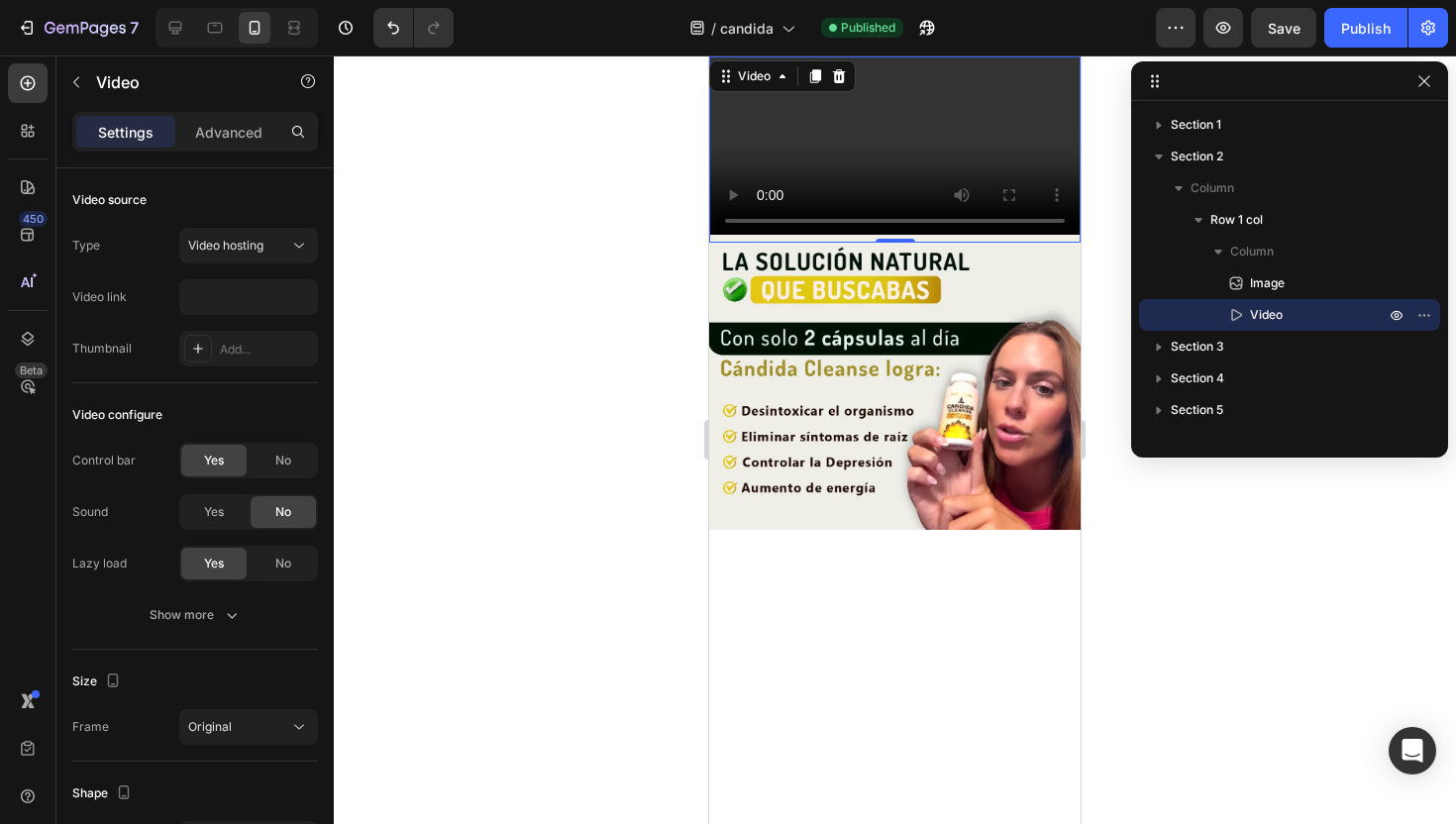 click 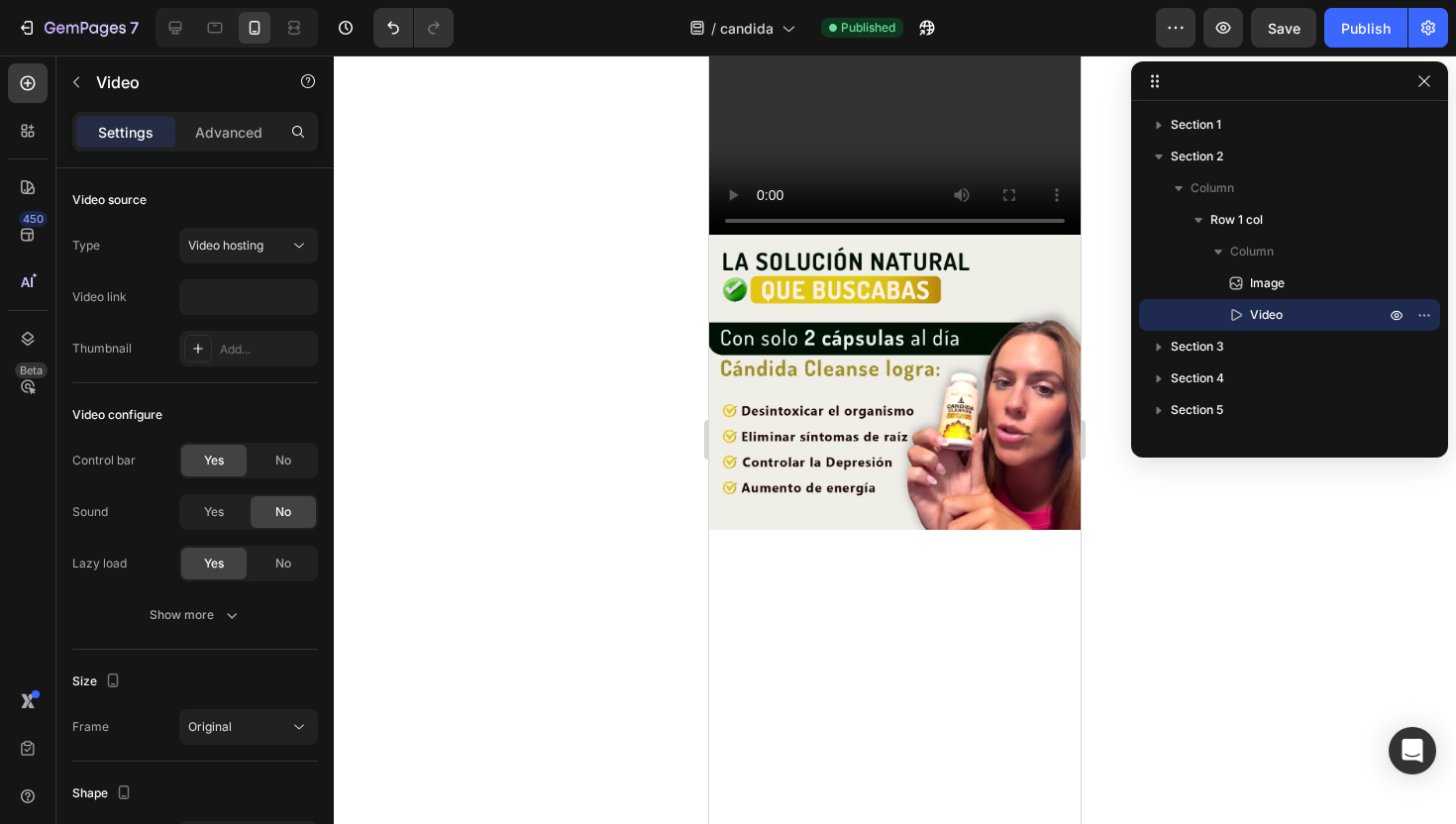 scroll, scrollTop: 0, scrollLeft: 0, axis: both 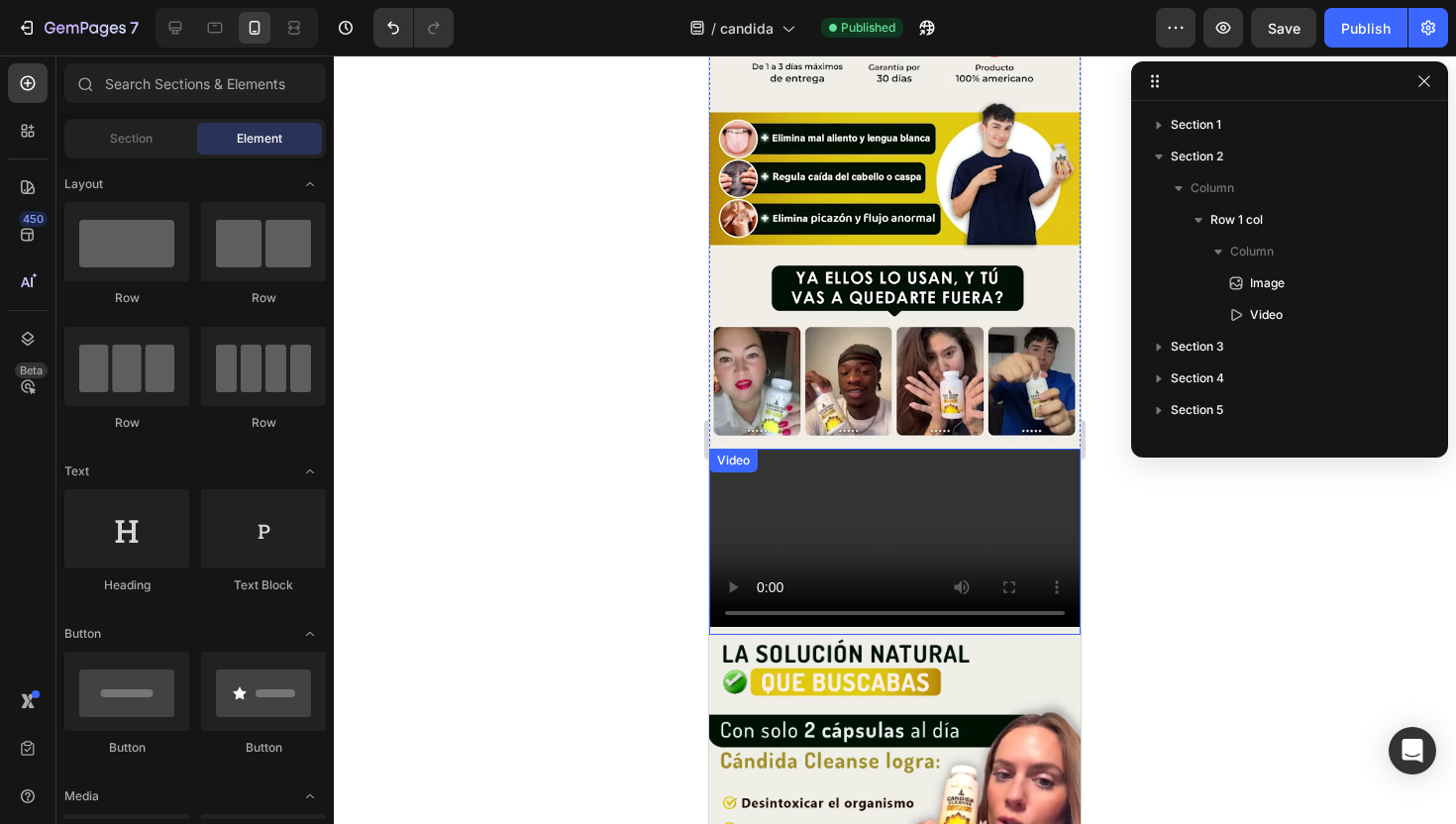 click on "Video" at bounding box center (894, 542) 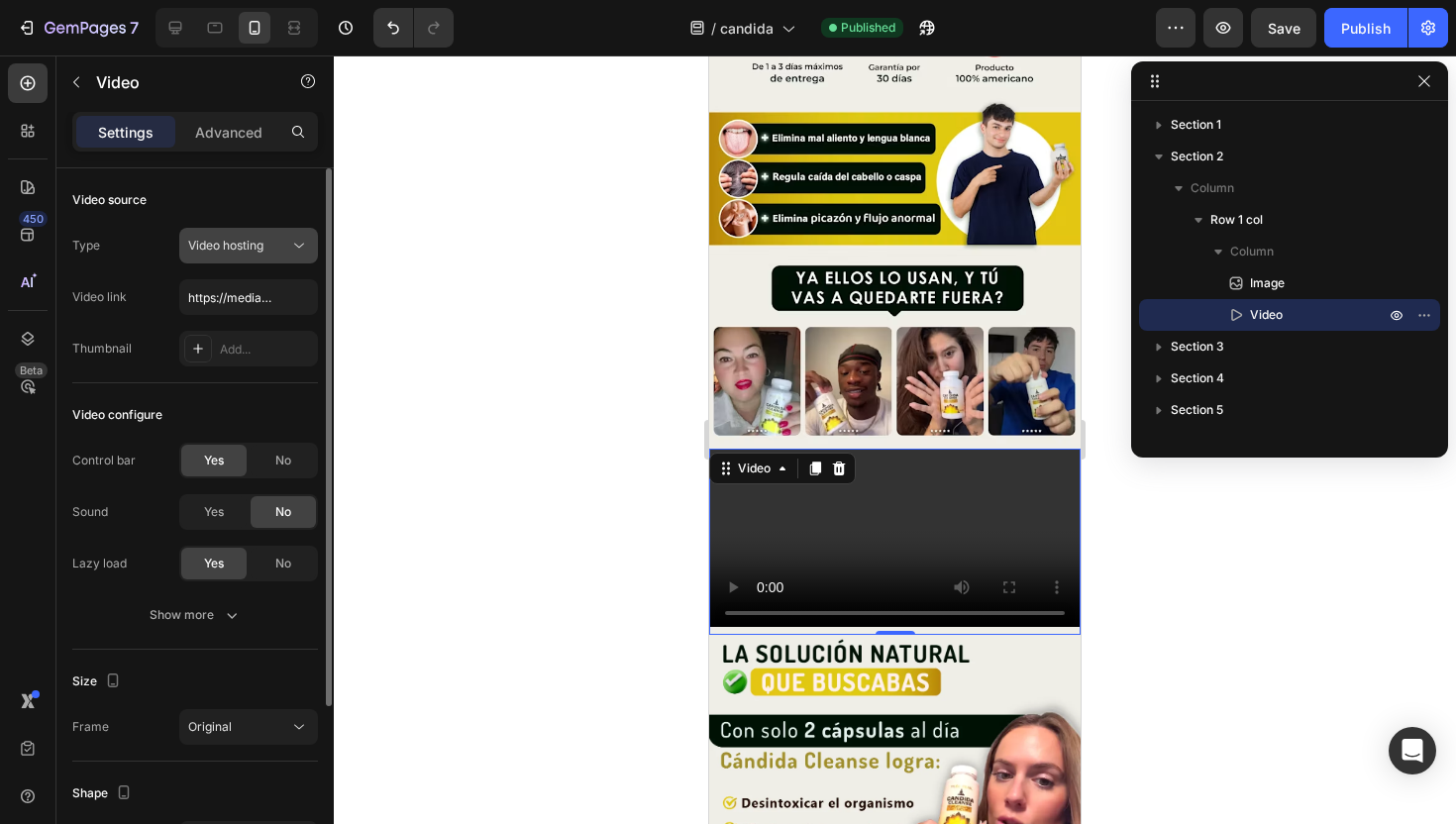 click on "Video hosting" 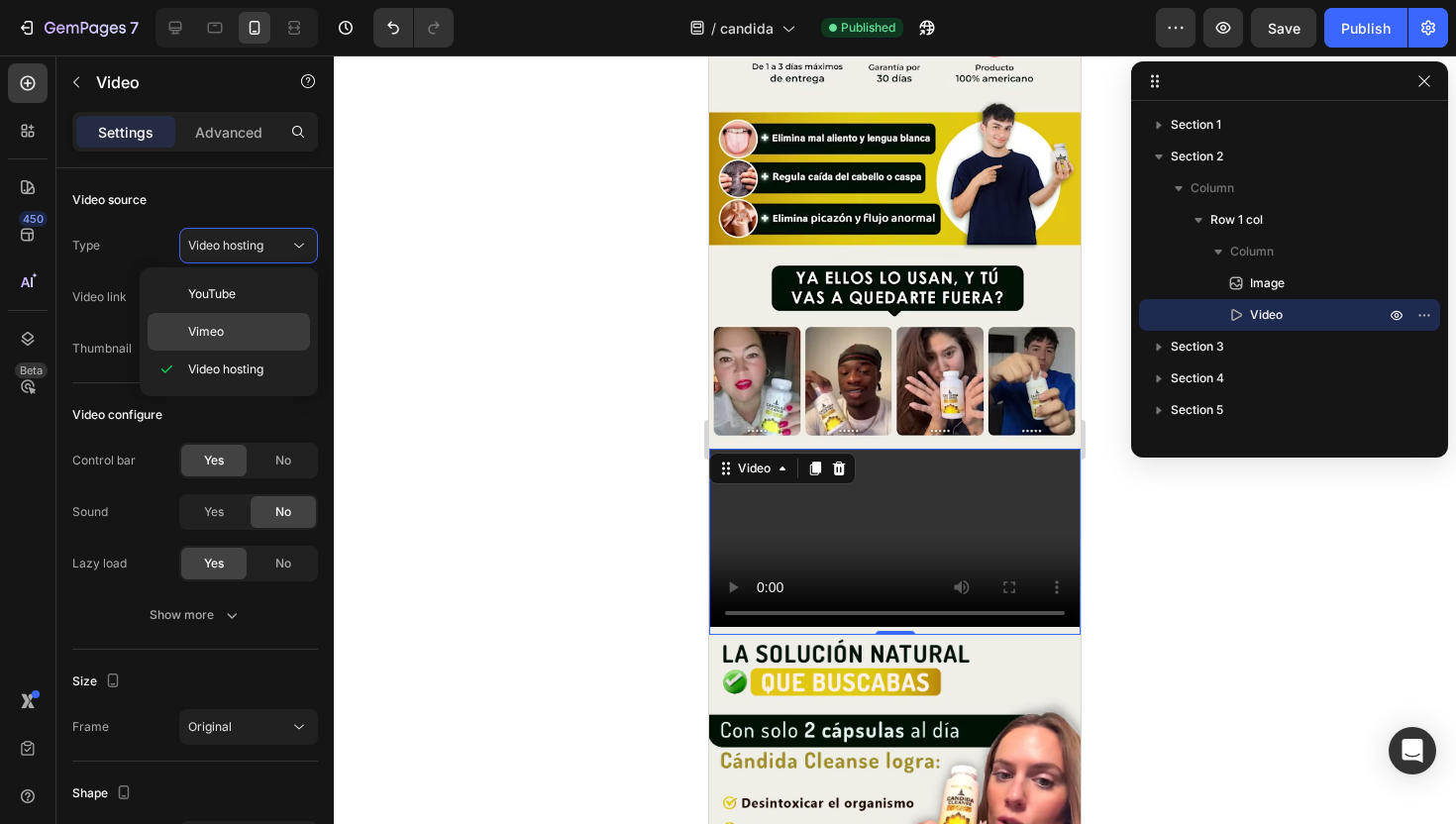 click on "Vimeo" at bounding box center [245, 332] 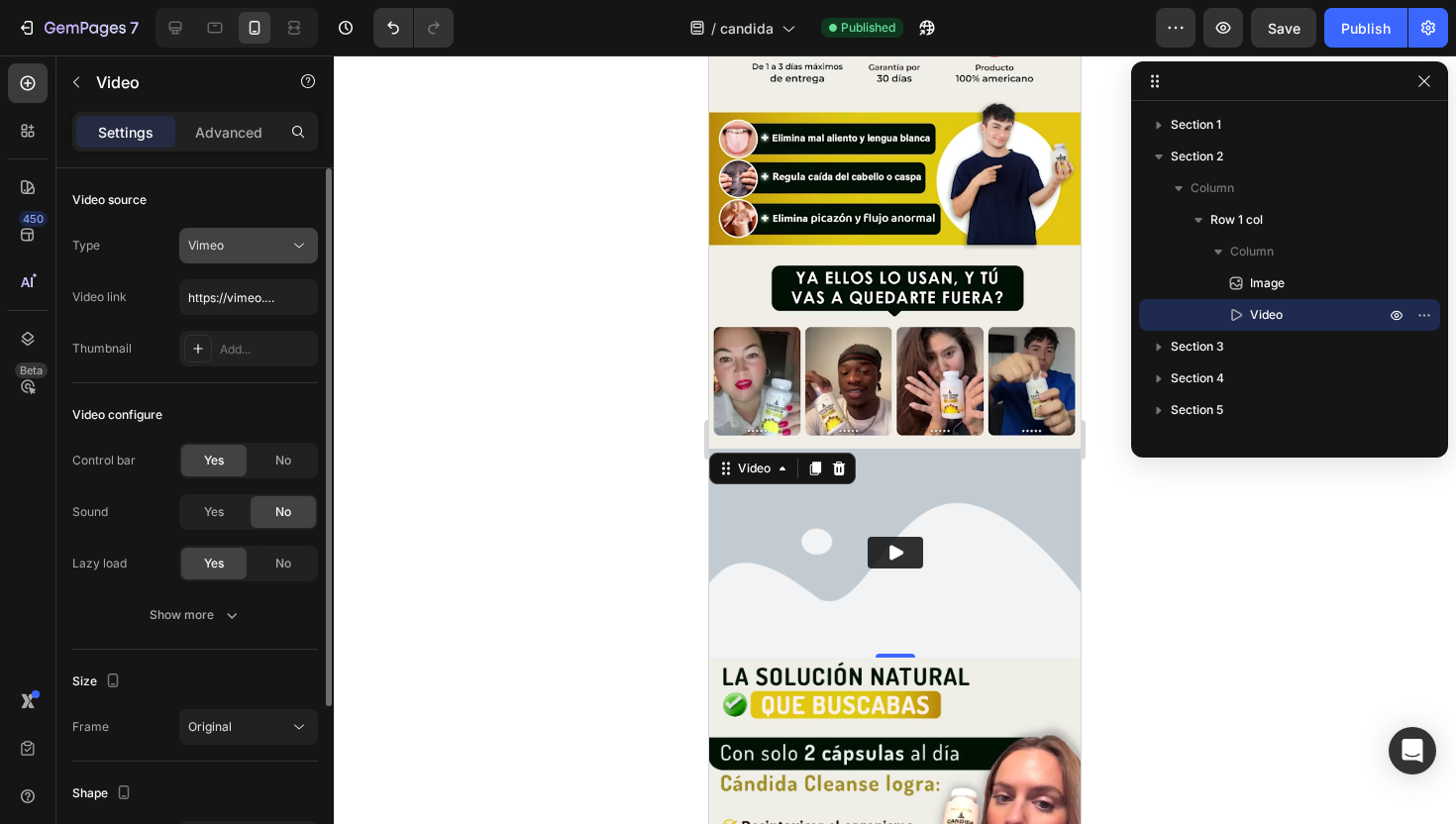 click on "Vimeo" at bounding box center (239, 246) 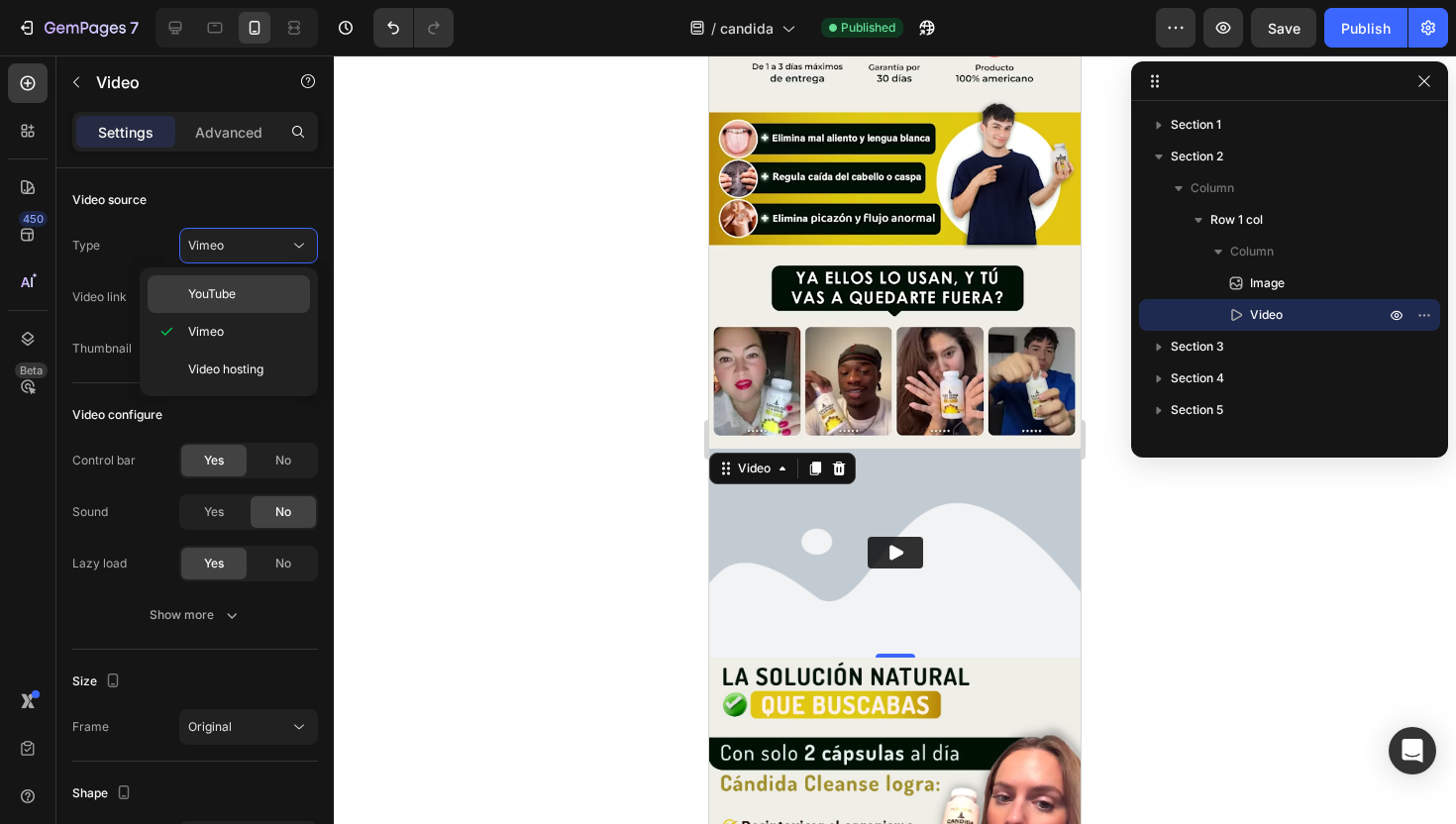 click on "YouTube" 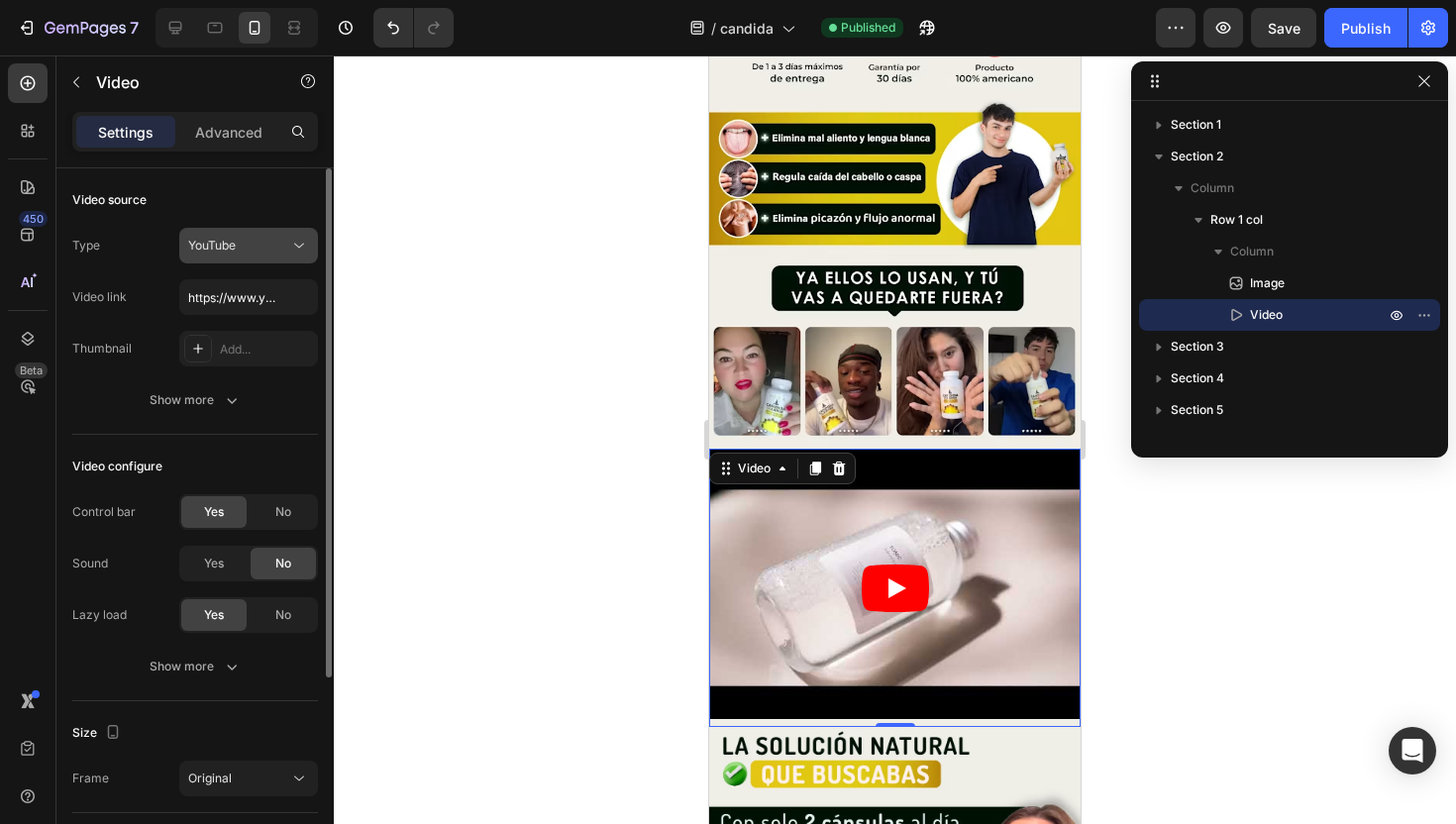 click on "YouTube" at bounding box center [239, 246] 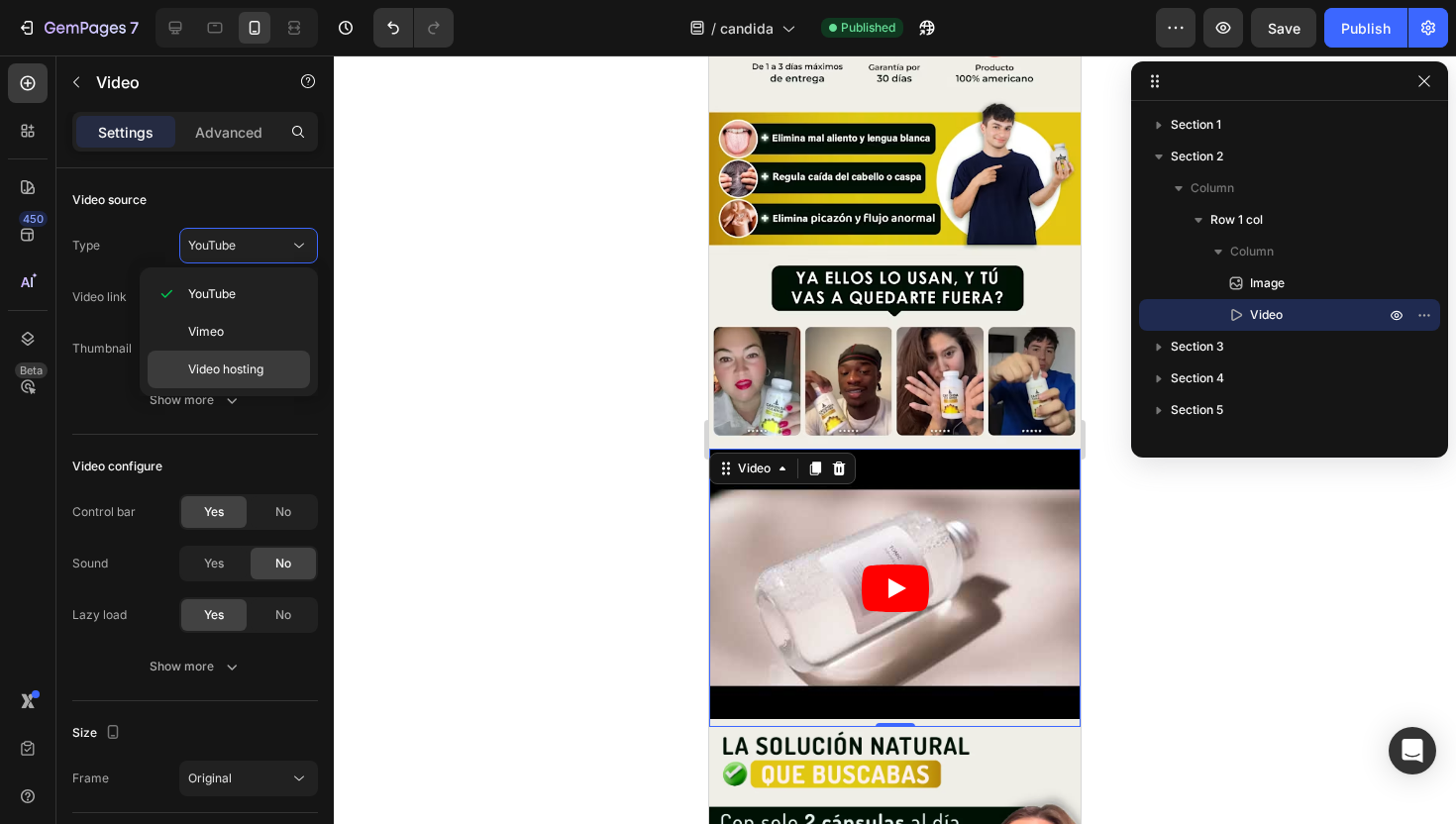 click on "Video hosting" at bounding box center (226, 369) 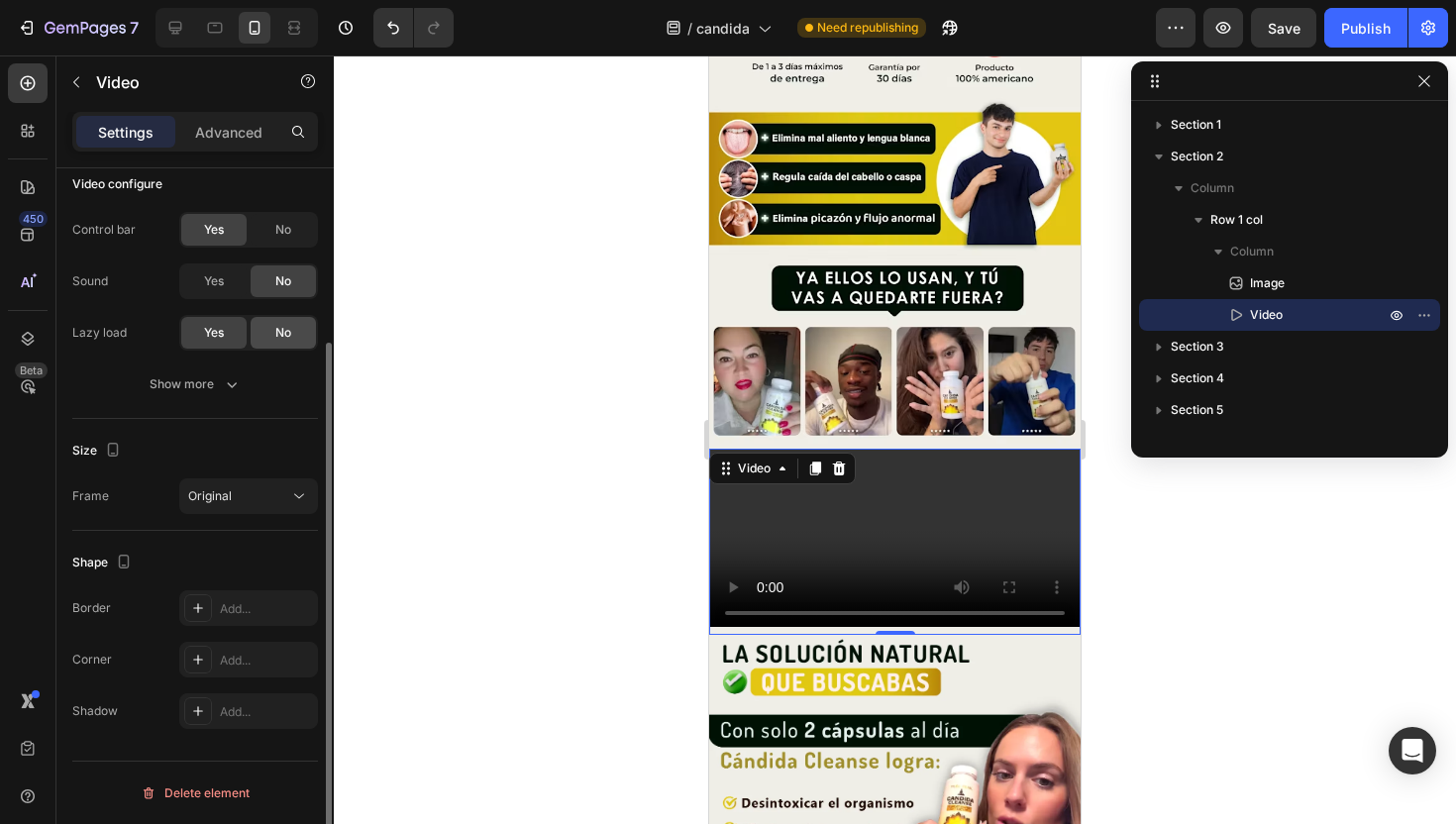 scroll, scrollTop: 0, scrollLeft: 0, axis: both 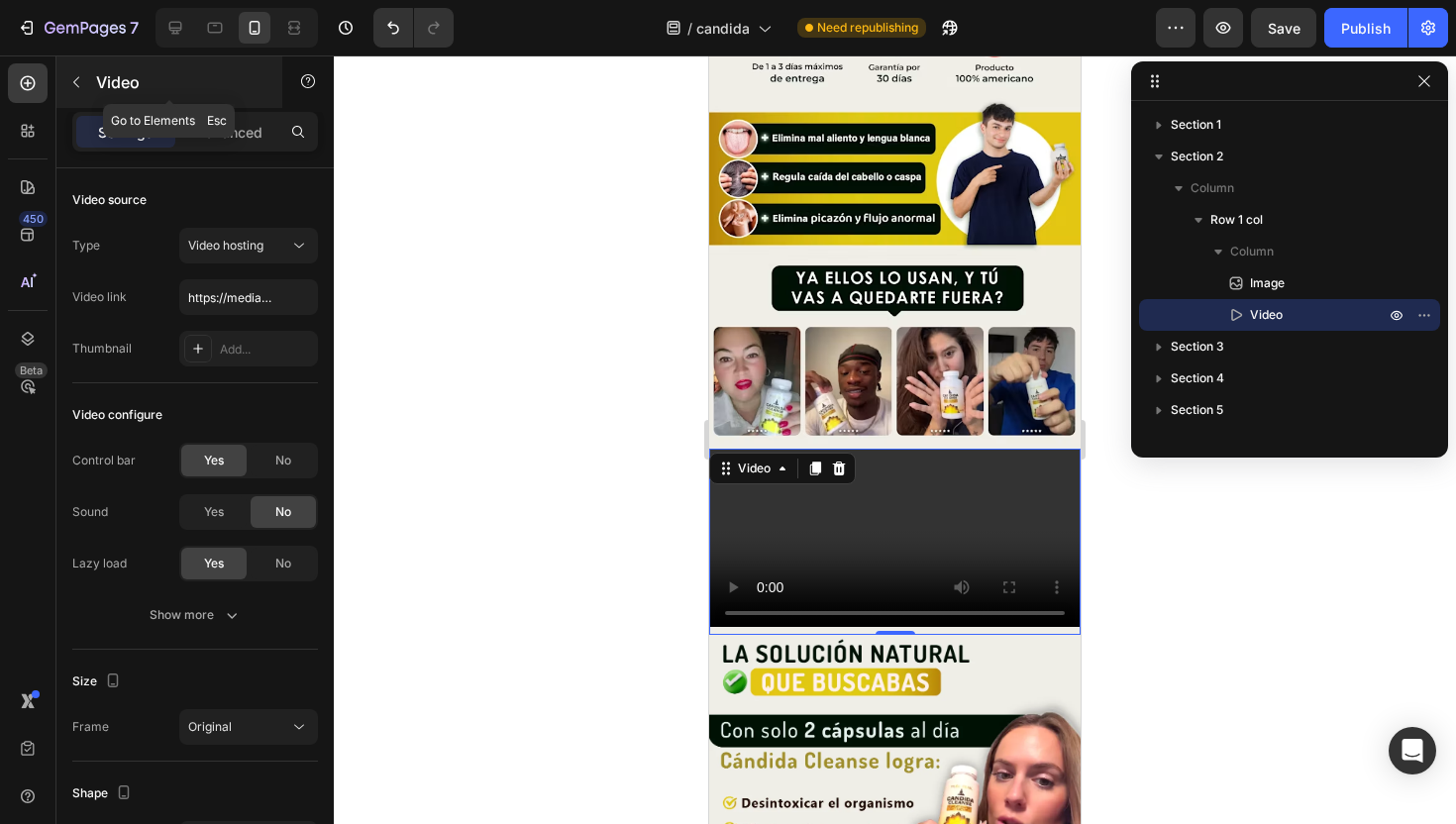 click 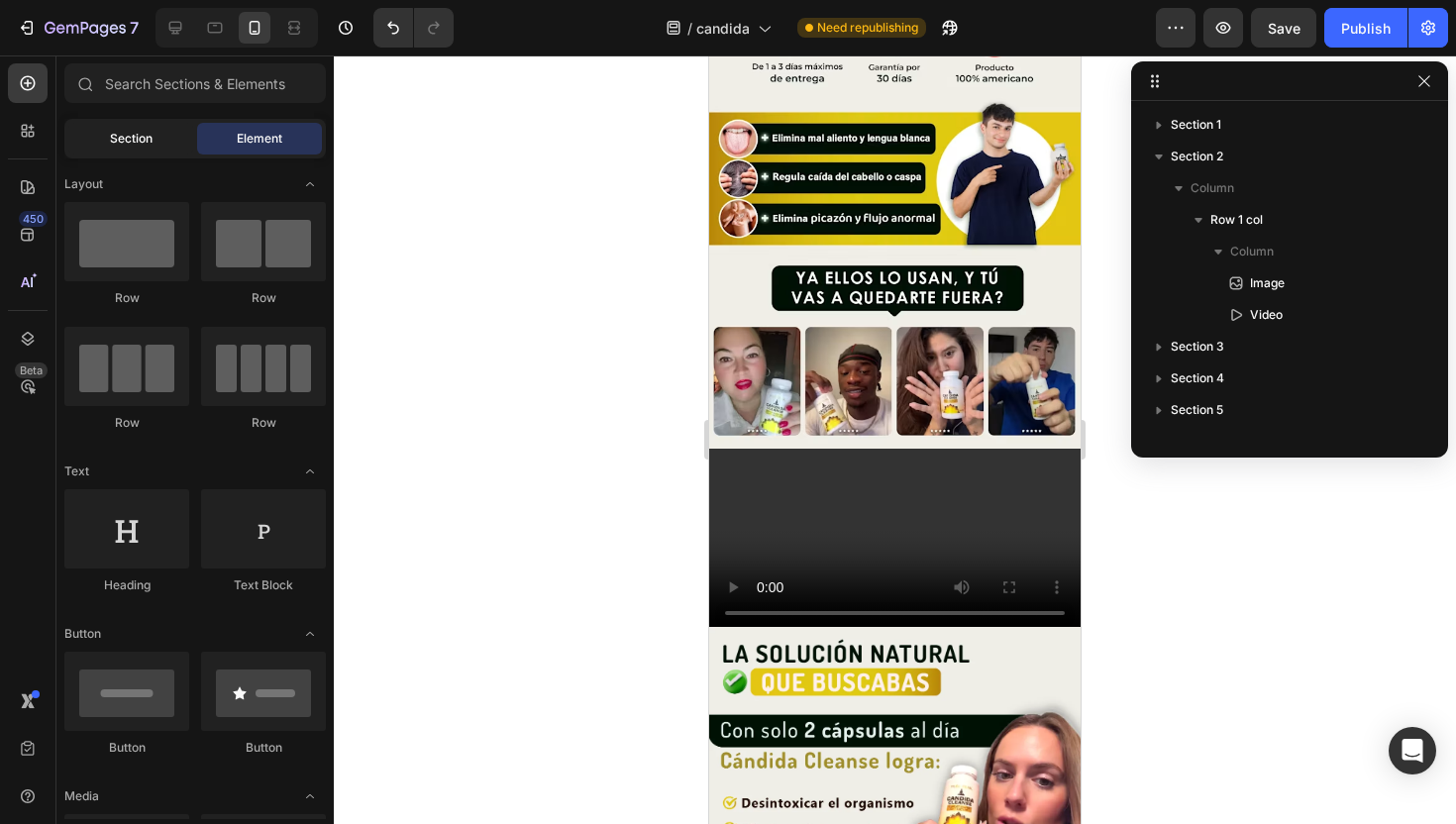 click on "Section" at bounding box center (131, 139) 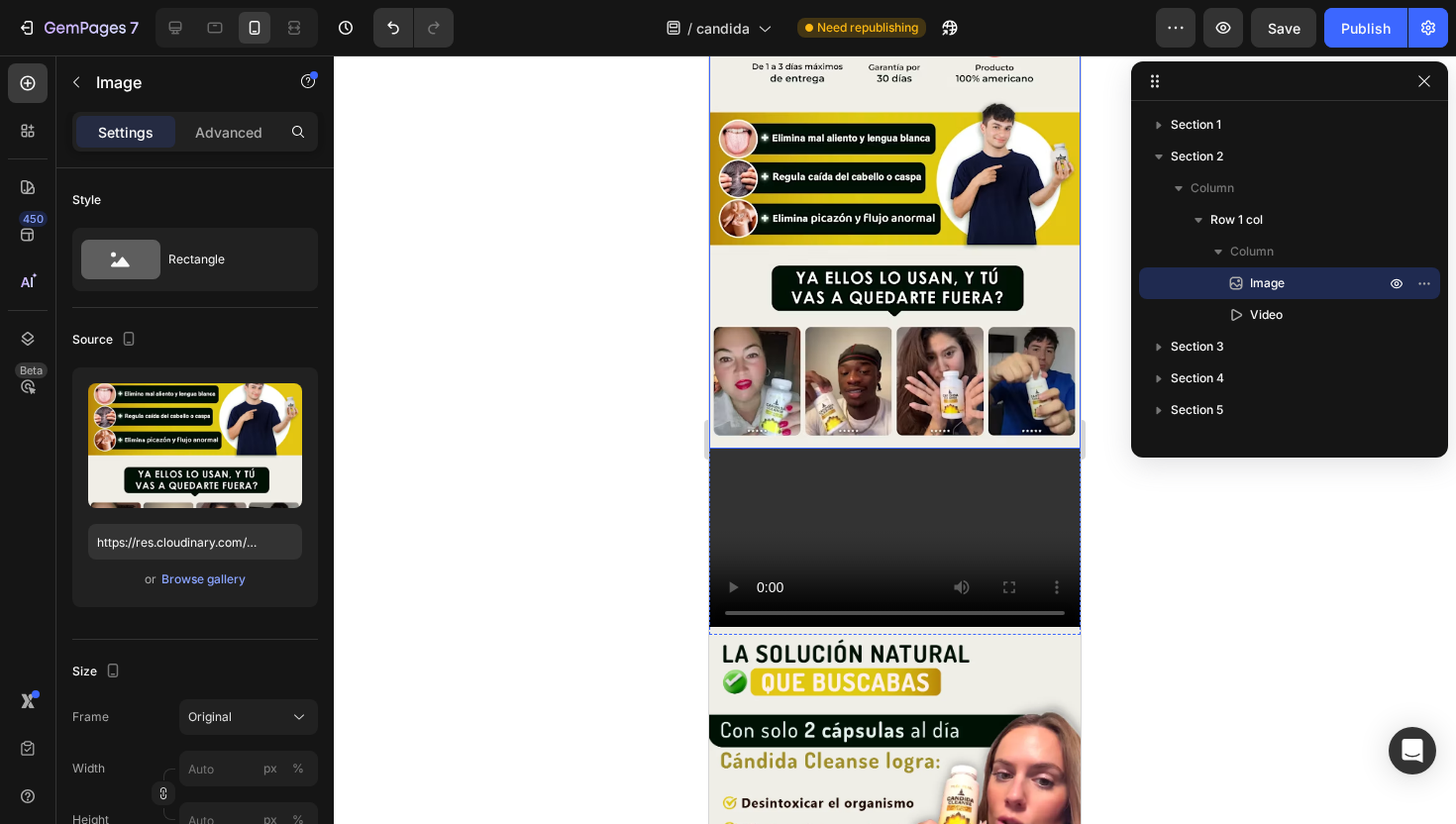 click at bounding box center [894, 228] 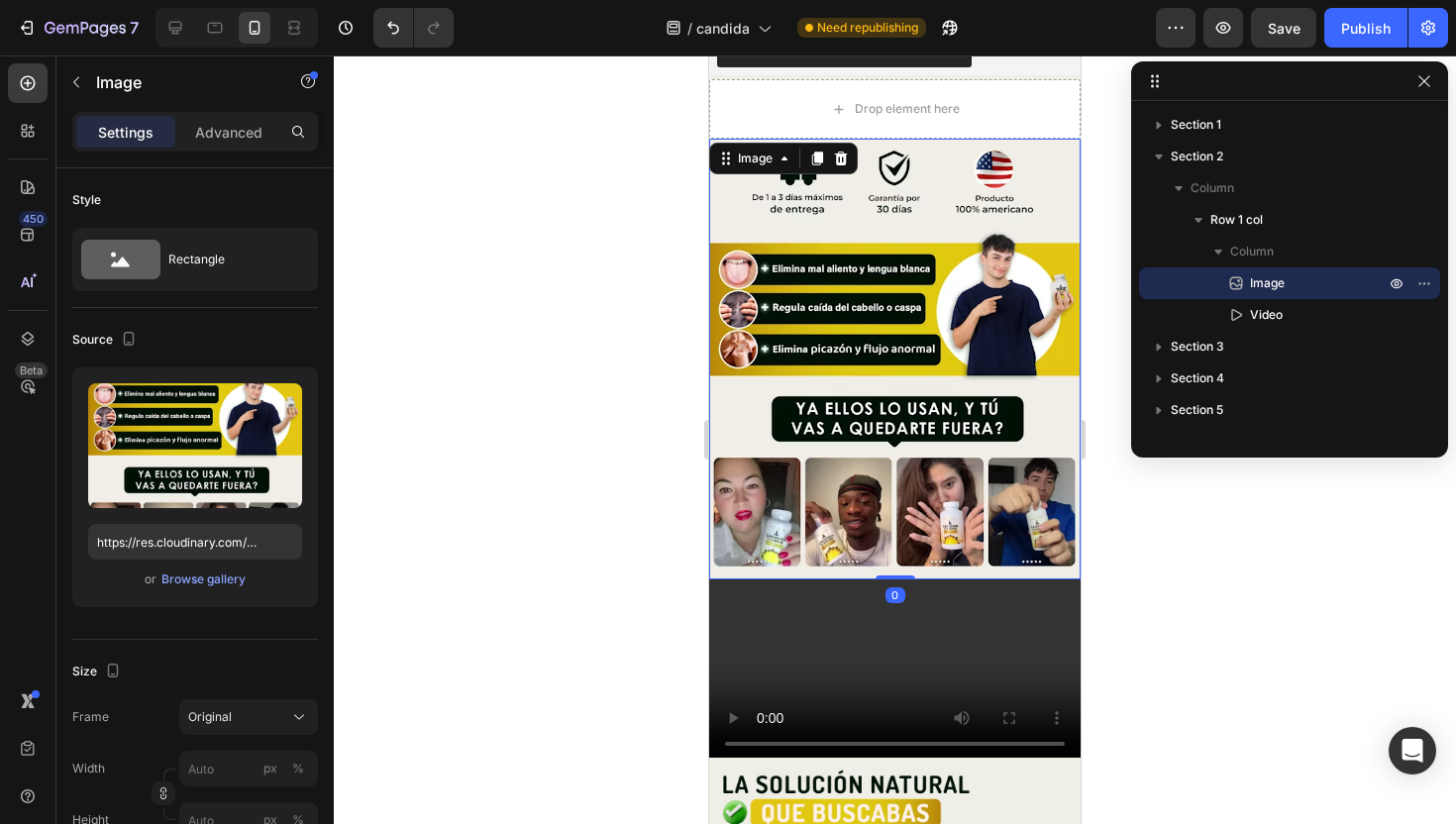 scroll, scrollTop: 598, scrollLeft: 0, axis: vertical 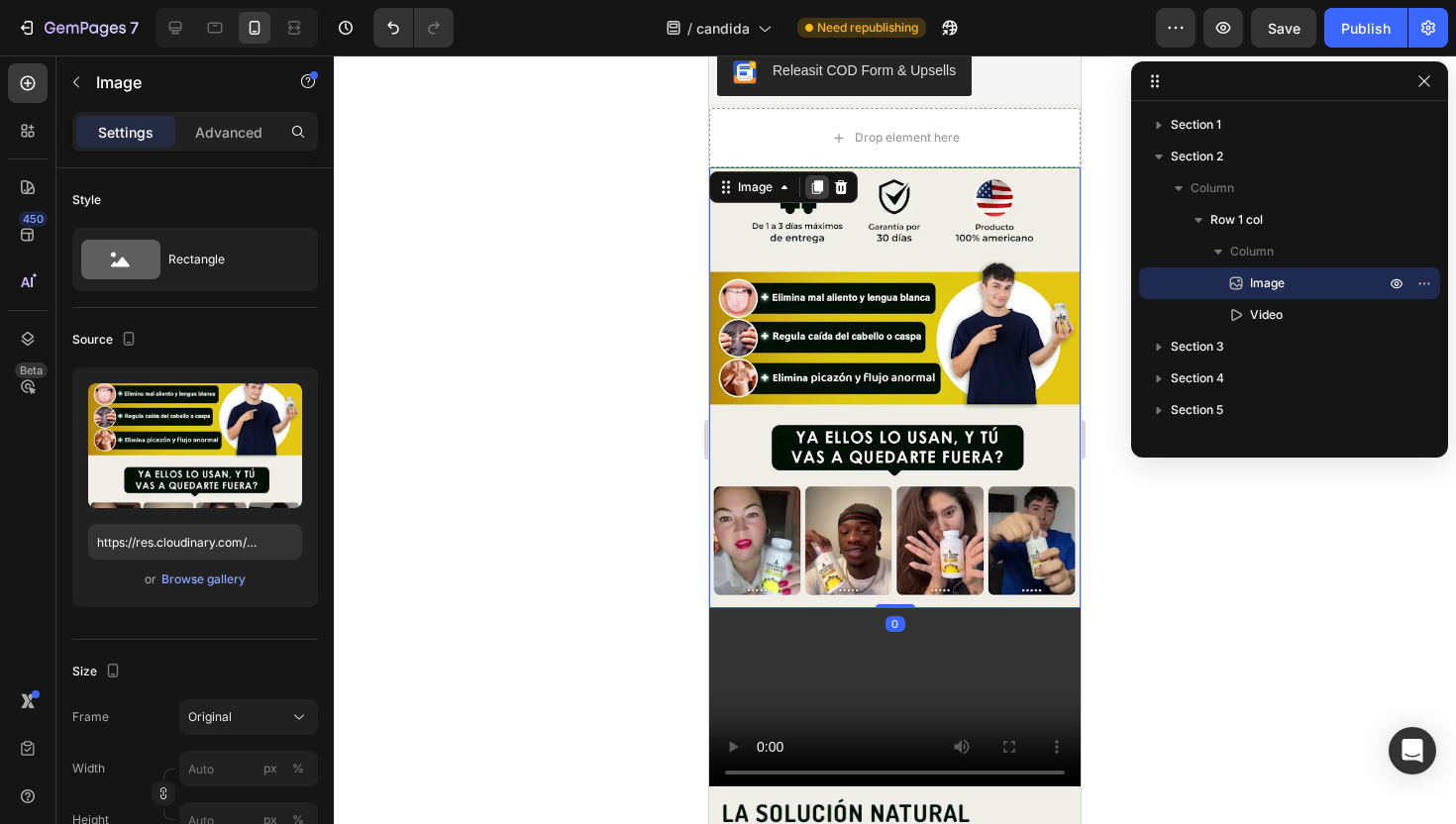 click 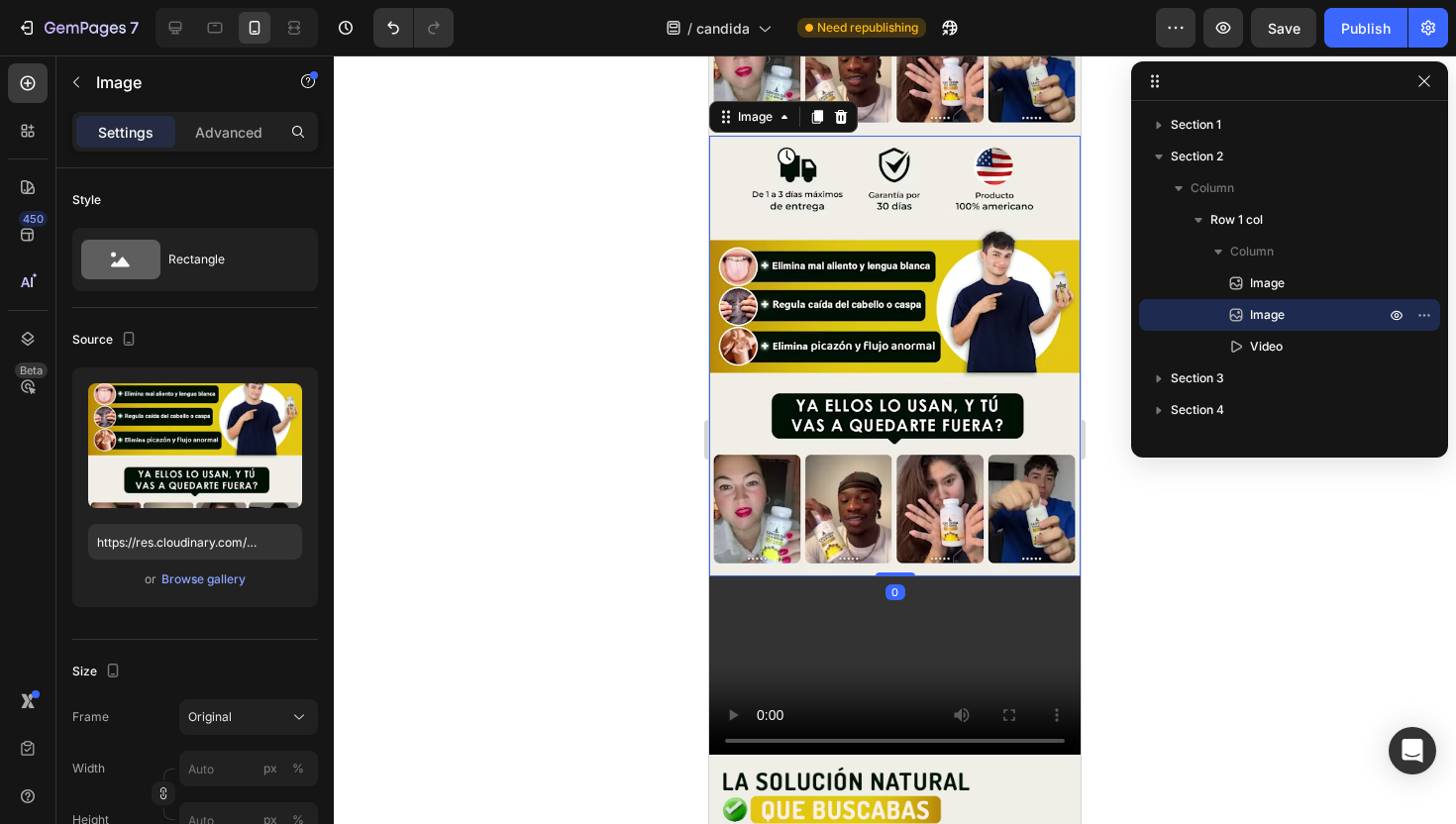 scroll, scrollTop: 1082, scrollLeft: 0, axis: vertical 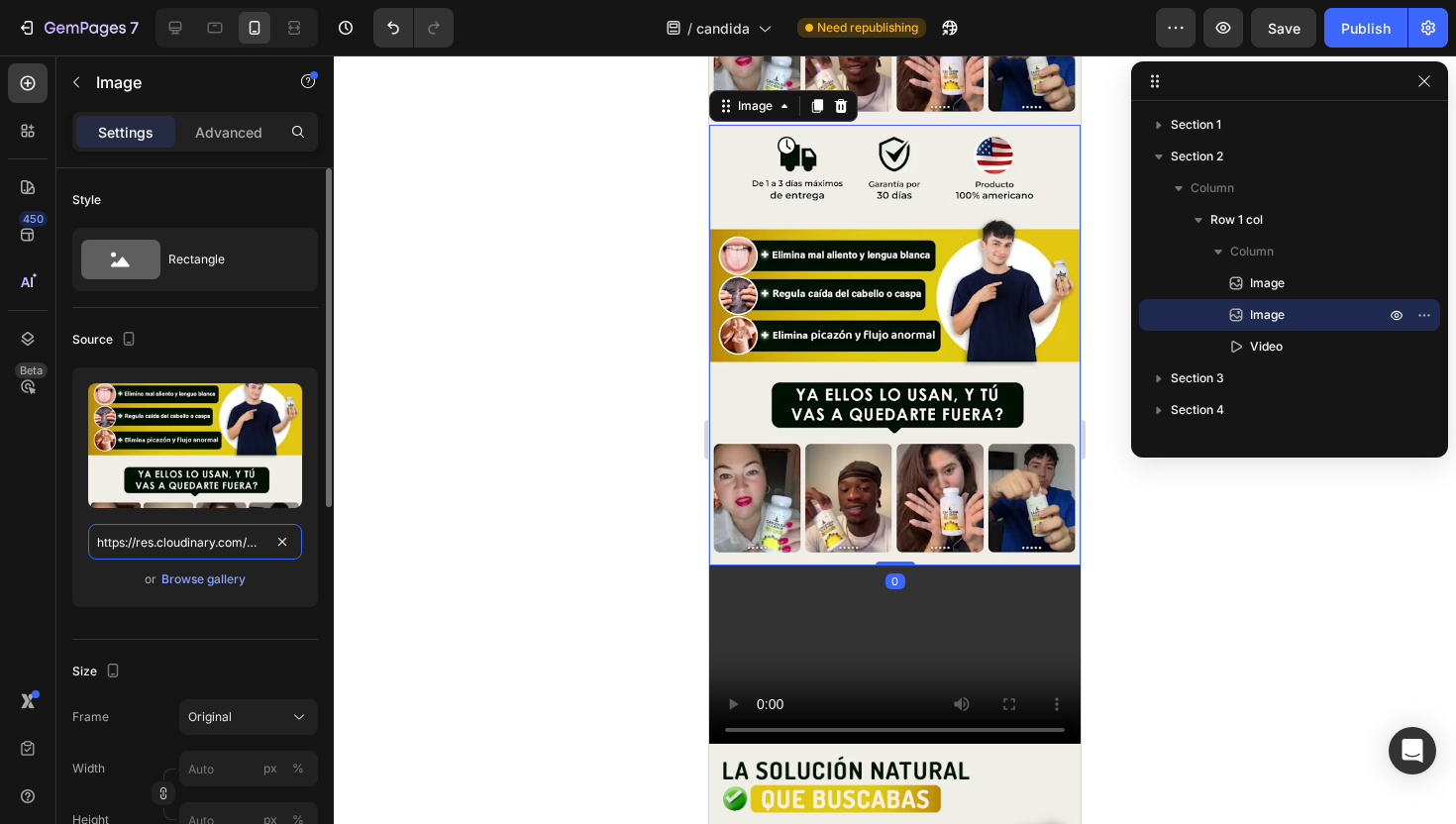 click on "https://res.cloudinary.com/webspeedtest/image/upload/c_limit,dpr_1,f_avif,h_712,q_auto,w_600/v1754184298/yaxy1t33za4fjgesfsab.avif" at bounding box center [195, 542] 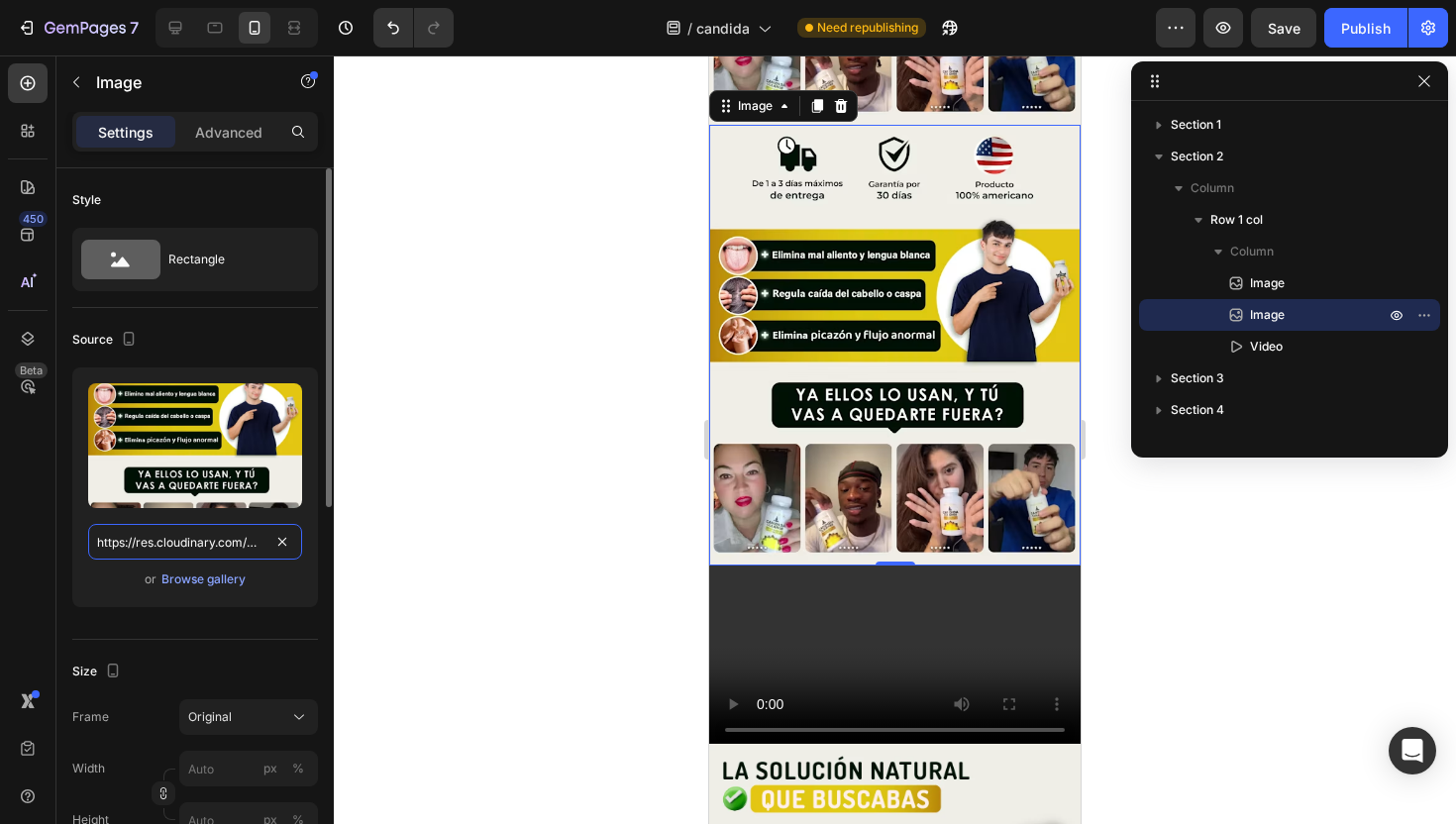 paste on "media4.giphy.com/media/v1.Y2lkPTc5MGI3NjExbDA0eno2em5mejg3MnJ4Ym02amVvajc0aXI0a3YwdmV0MWl5Zzd6NyZlcD12MV9pbnRlcm5hbF9naWZfYnlfaWQmY3Q9Zw/CXjydG3hW5SuADTYbB/giphy.g" 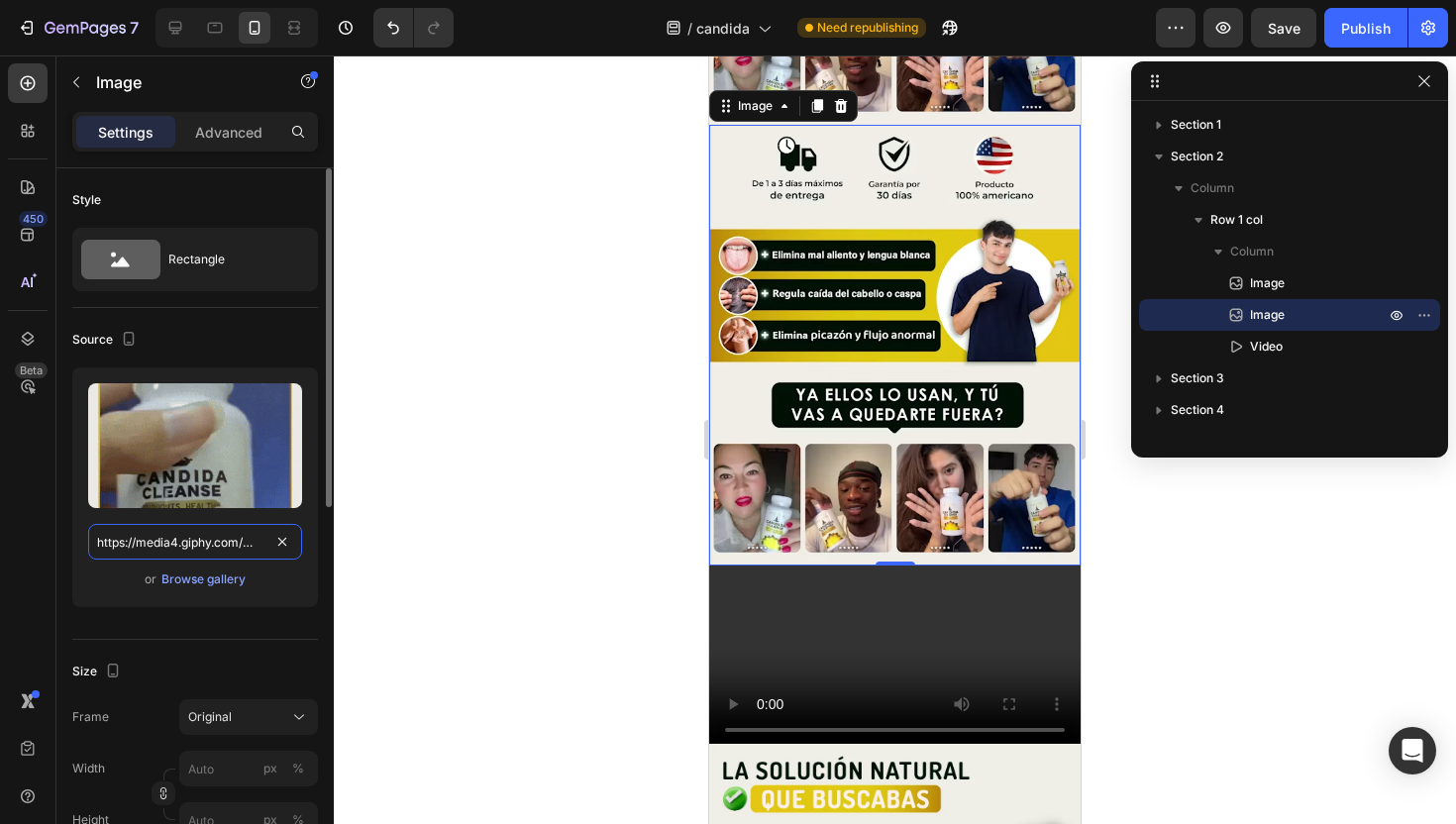 scroll, scrollTop: 0, scrollLeft: 1036, axis: horizontal 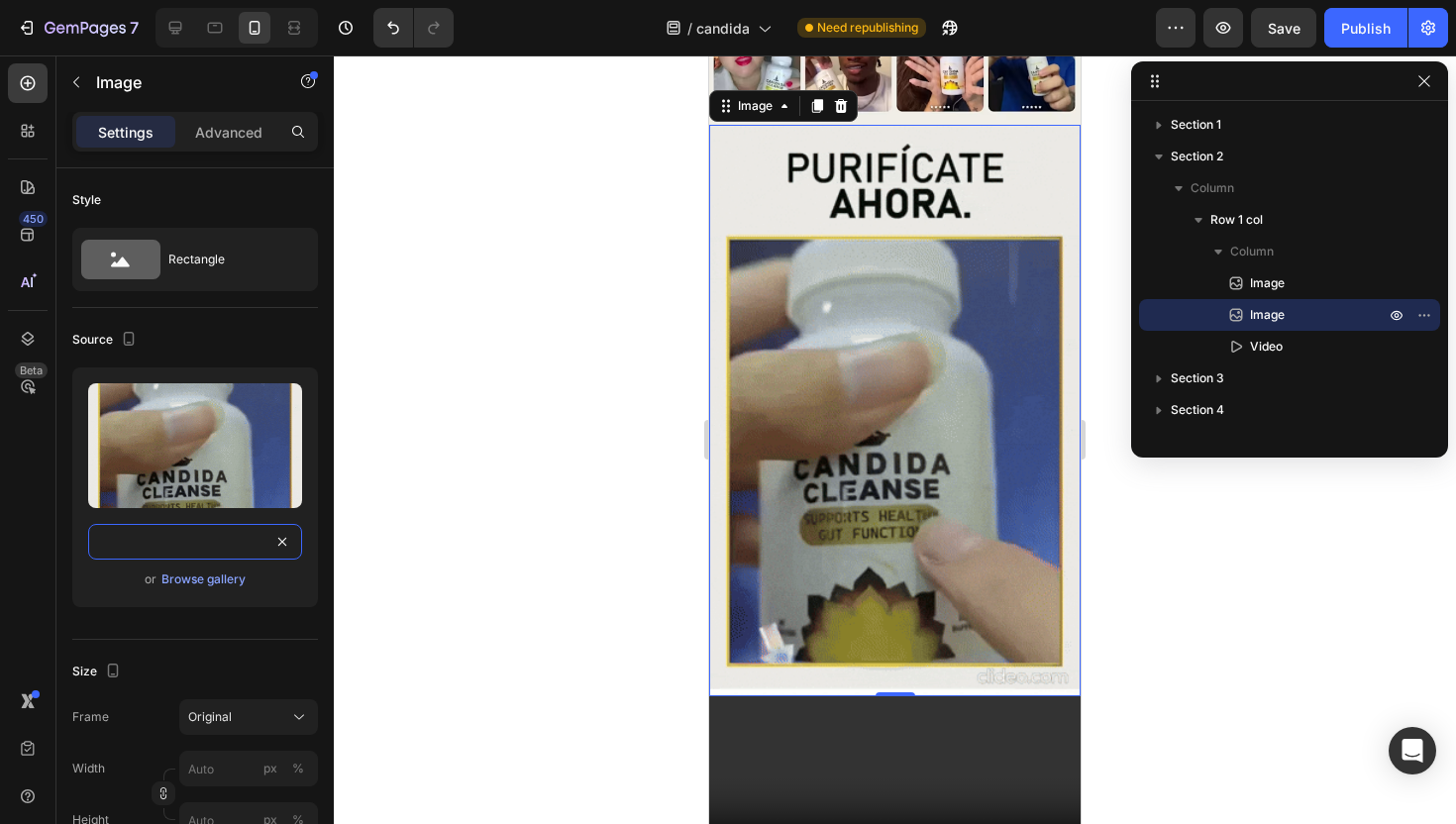 type on "https://media4.giphy.com/media/v1.Y2lkPTc5MGI3NjExbDA0eno2em5mejg3MnJ4Ym02amVvajc0aXI0a3YwdmV0MWl5Zzd6NyZlcD12MV9pbnRlcm5hbF9naWZfYnlfaWQmY3Q9Zw/CXjydG3hW5SuADTYbB/giphy.gif" 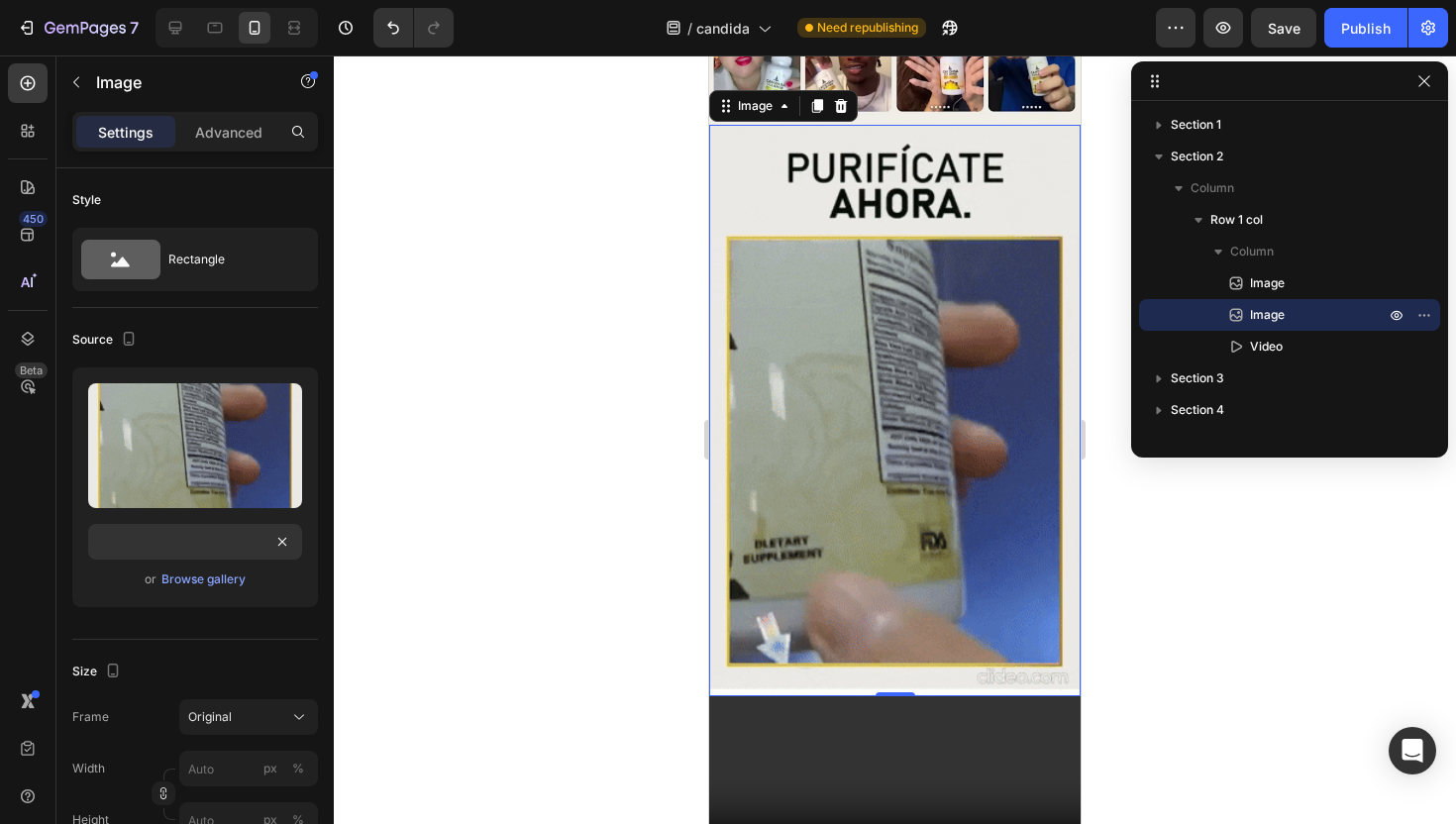 scroll, scrollTop: 0, scrollLeft: 0, axis: both 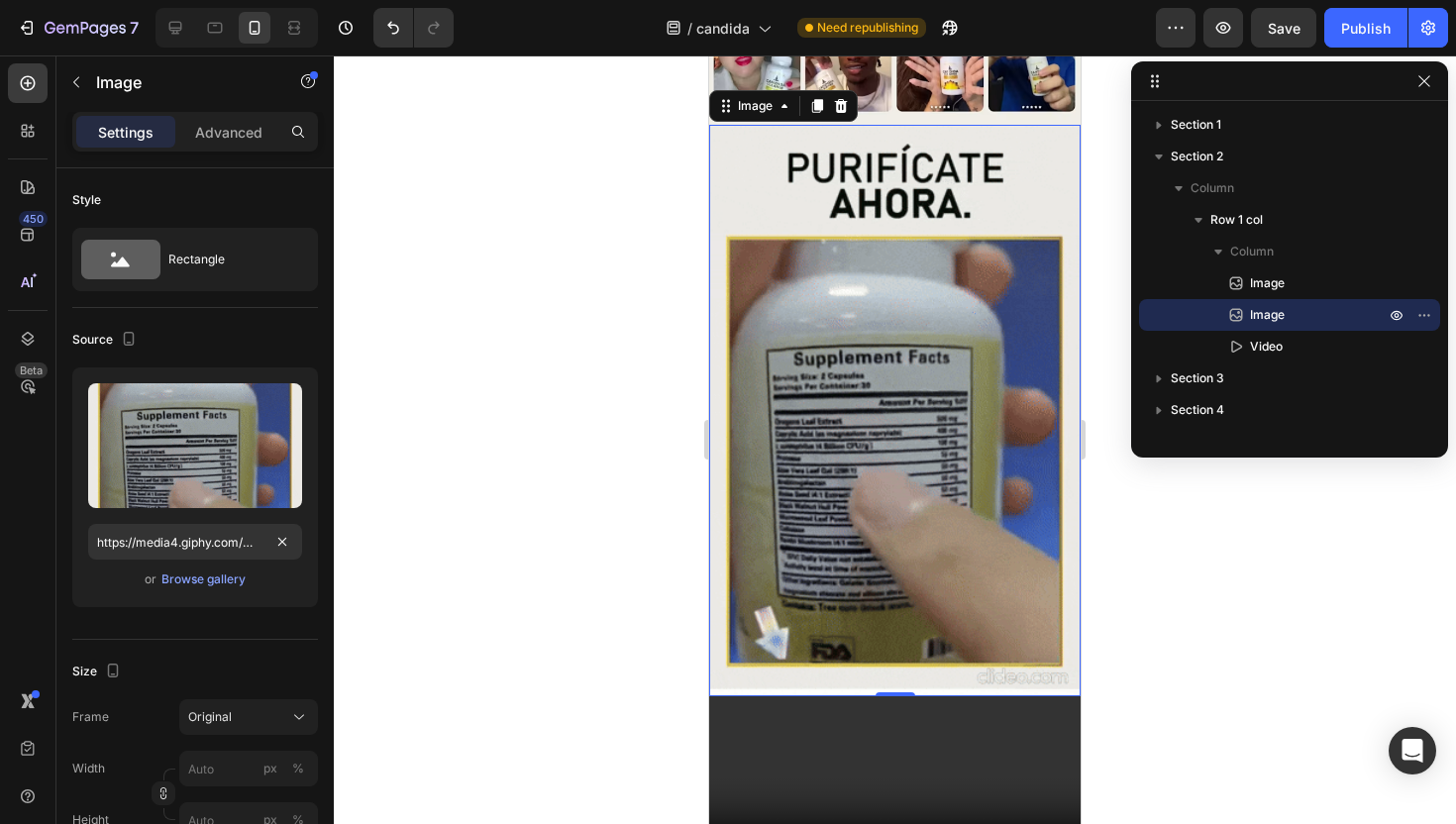 click 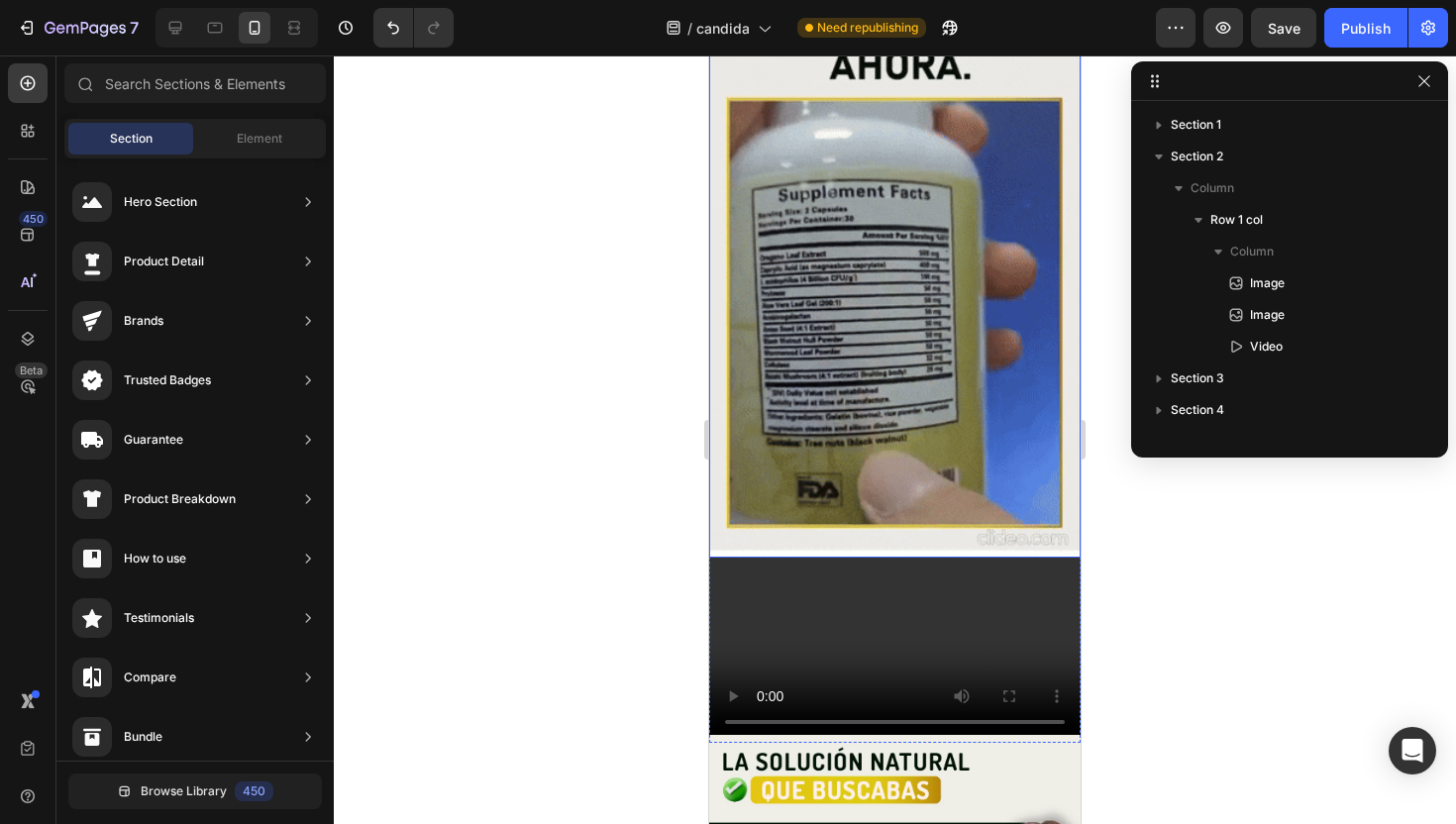 scroll, scrollTop: 1267, scrollLeft: 0, axis: vertical 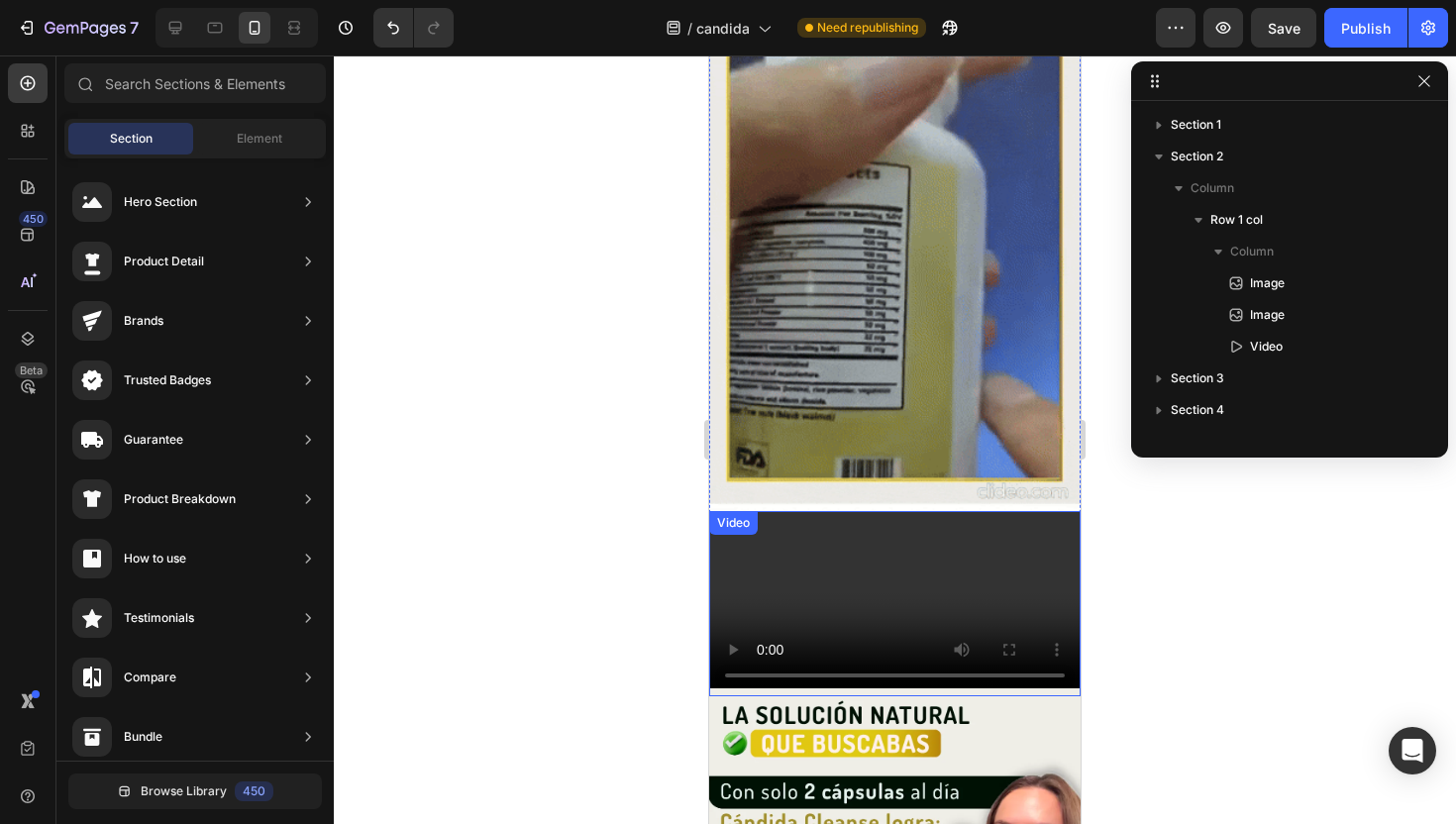 click at bounding box center [894, 604] 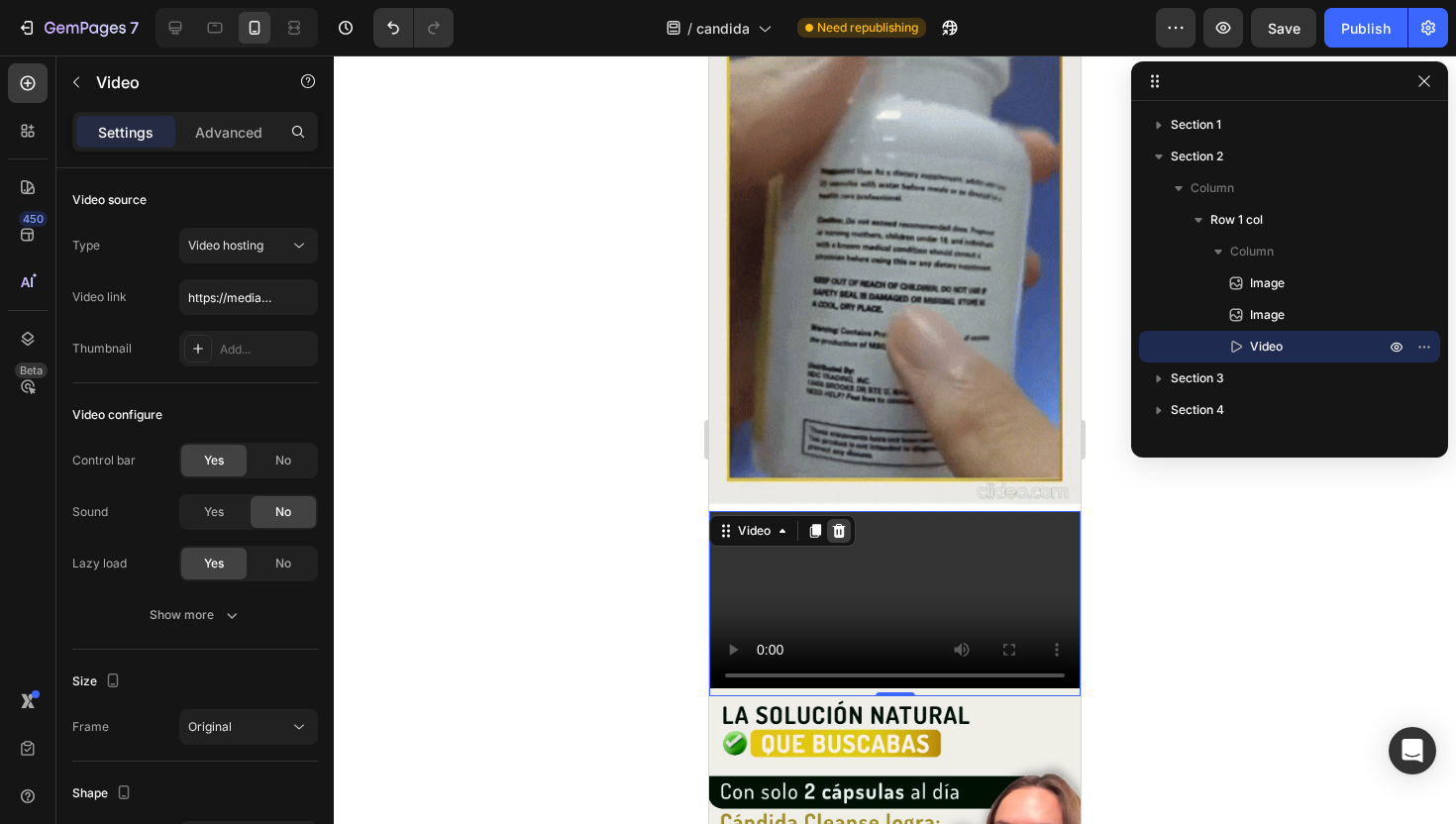 click 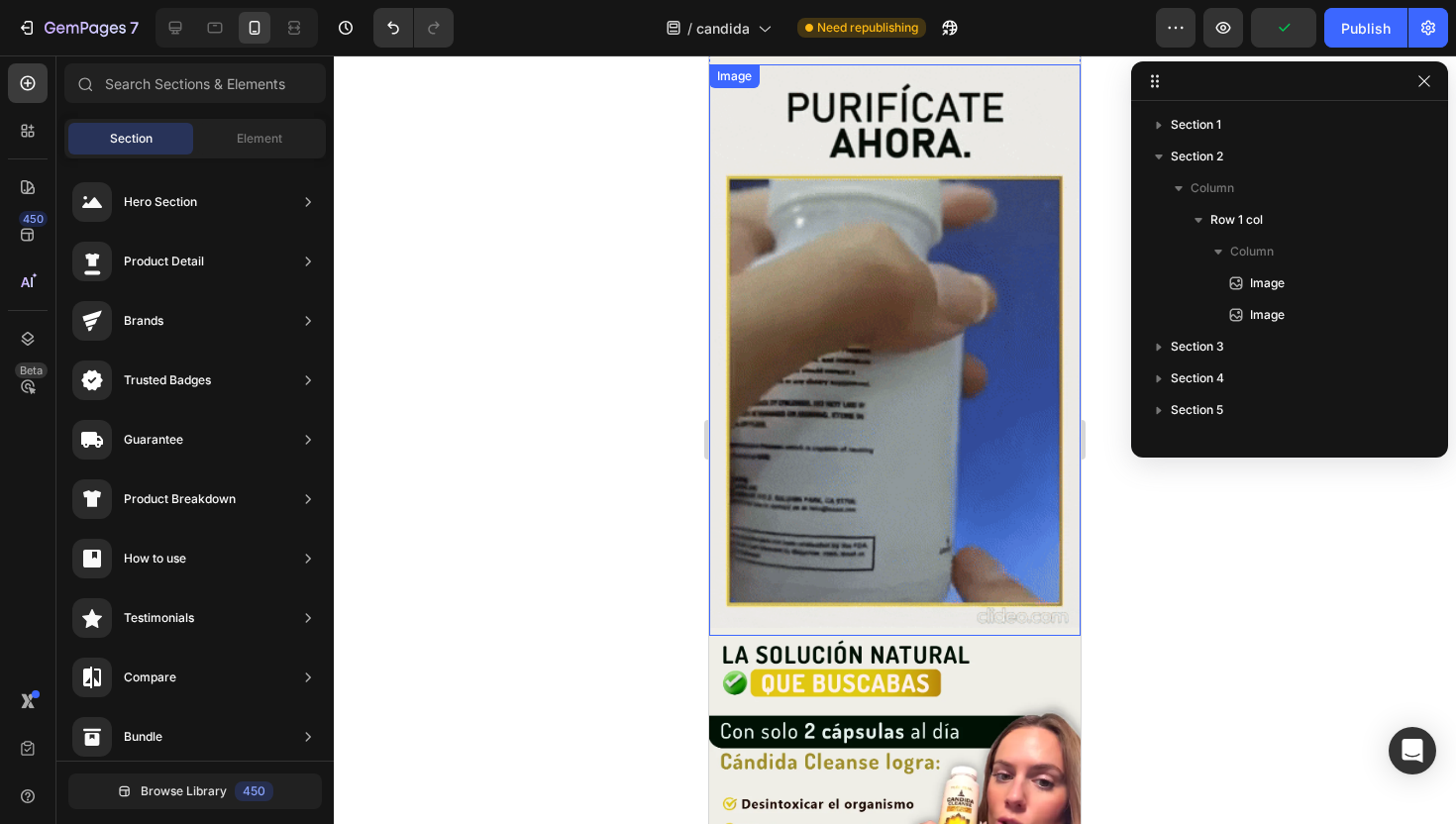 scroll, scrollTop: 1120, scrollLeft: 0, axis: vertical 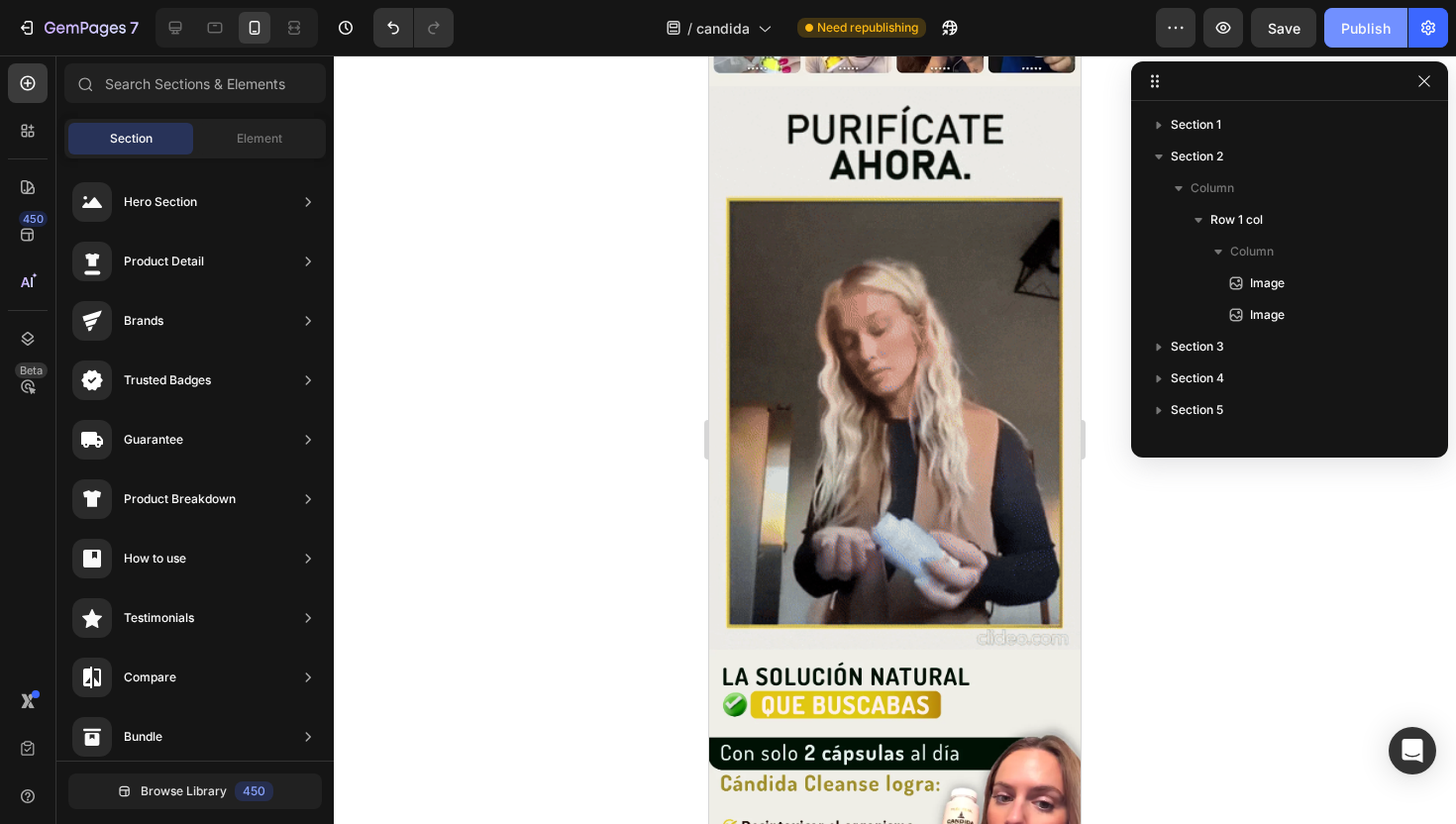click on "Publish" 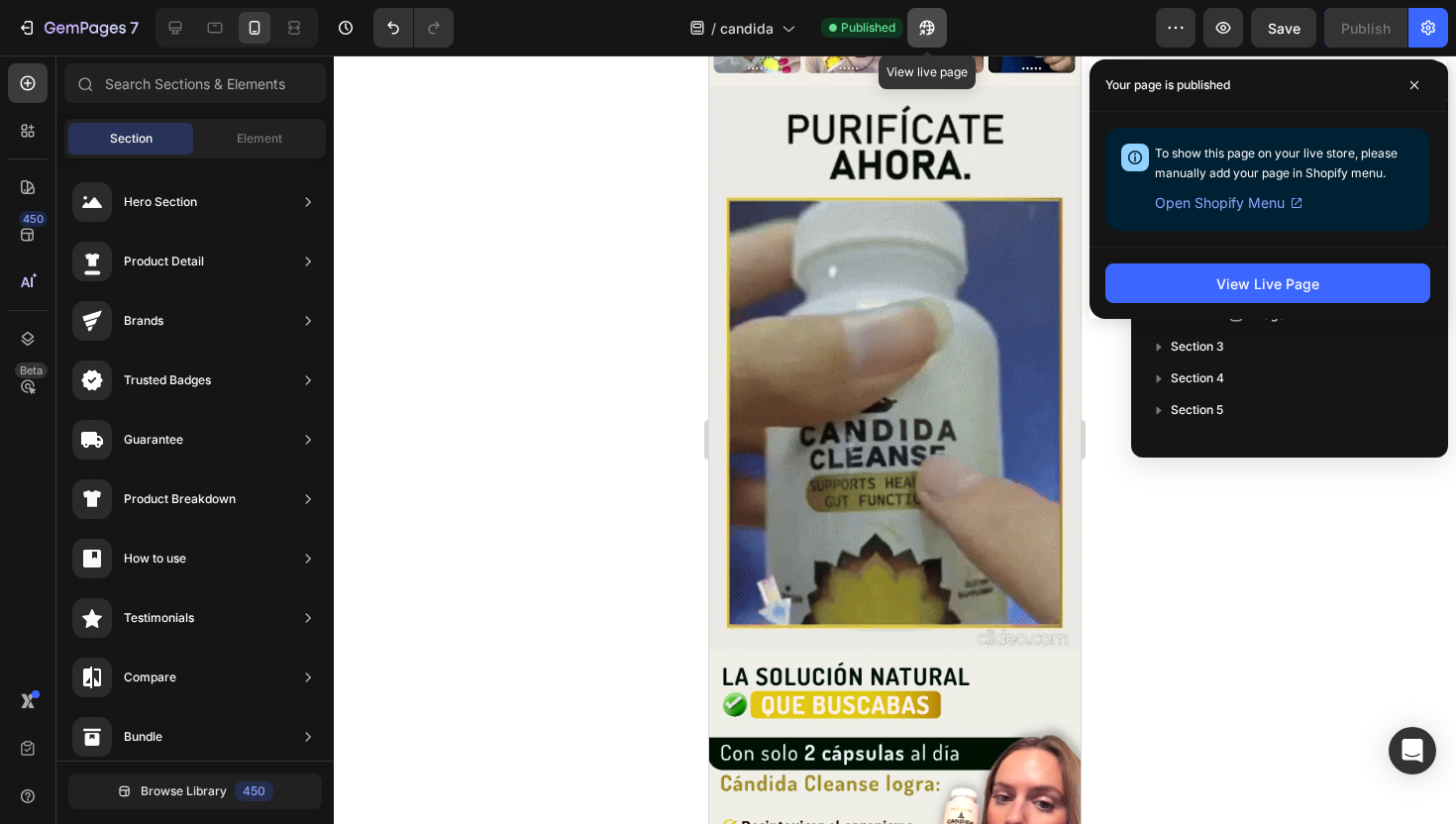 click 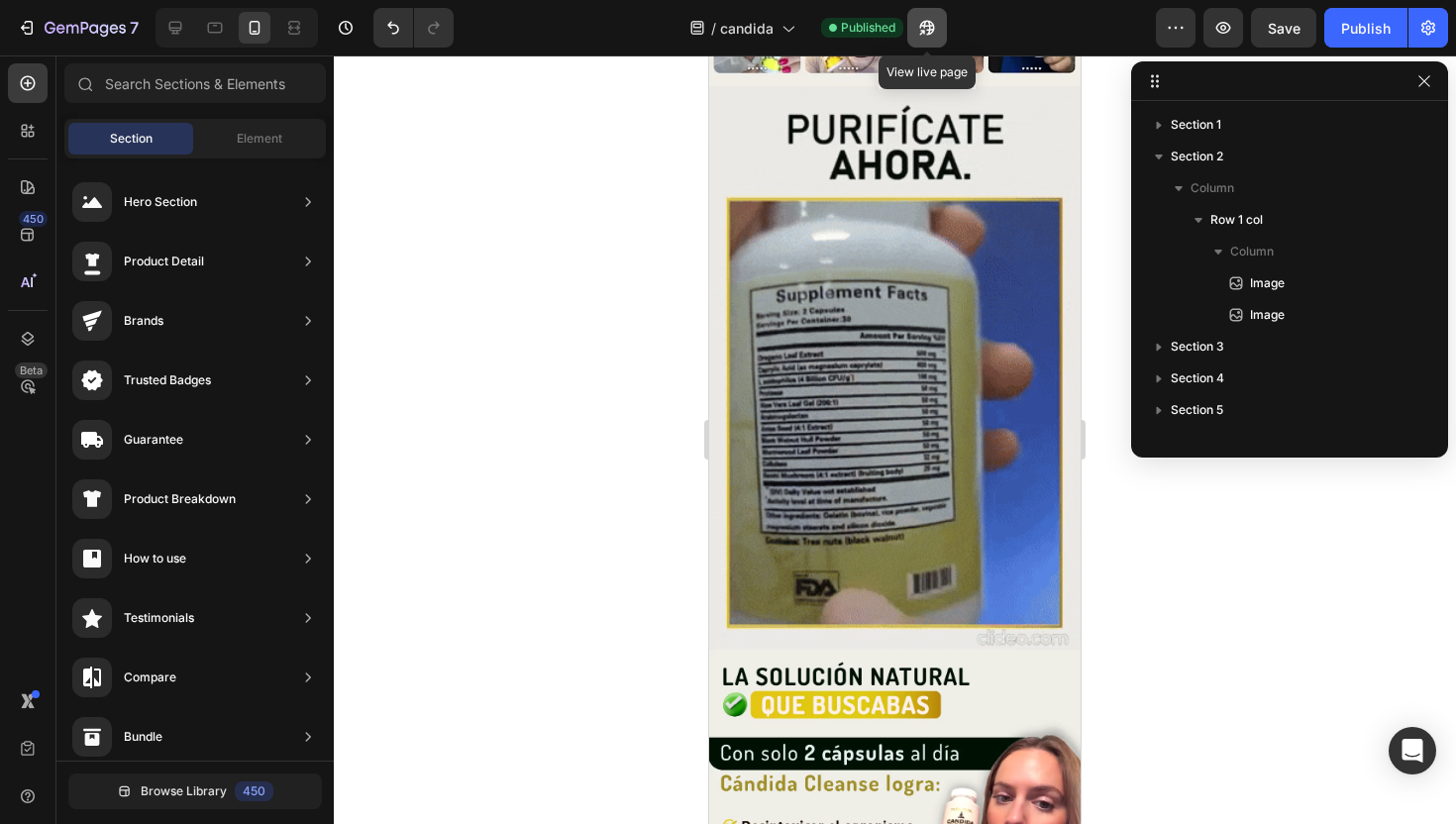 click 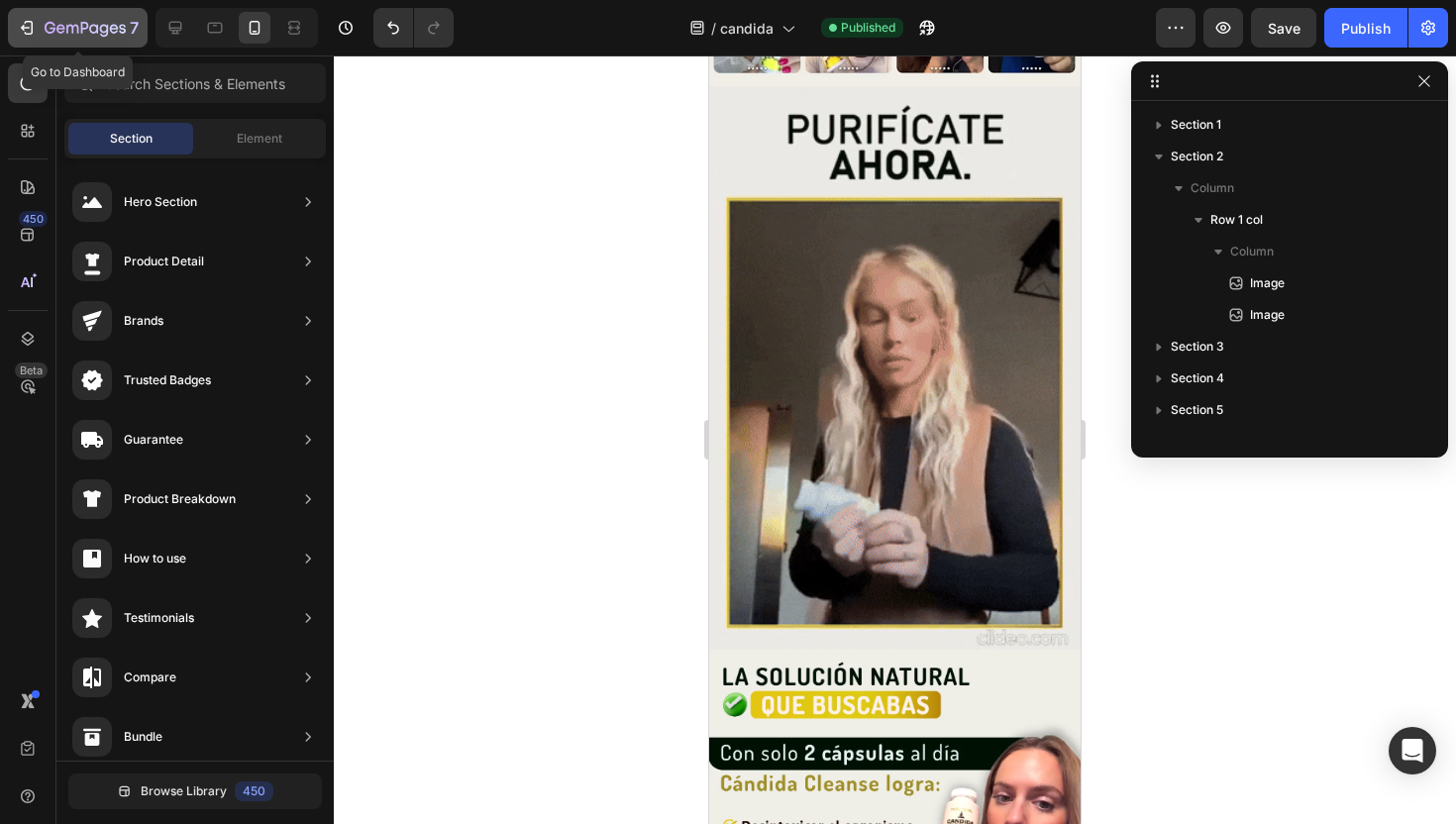 click 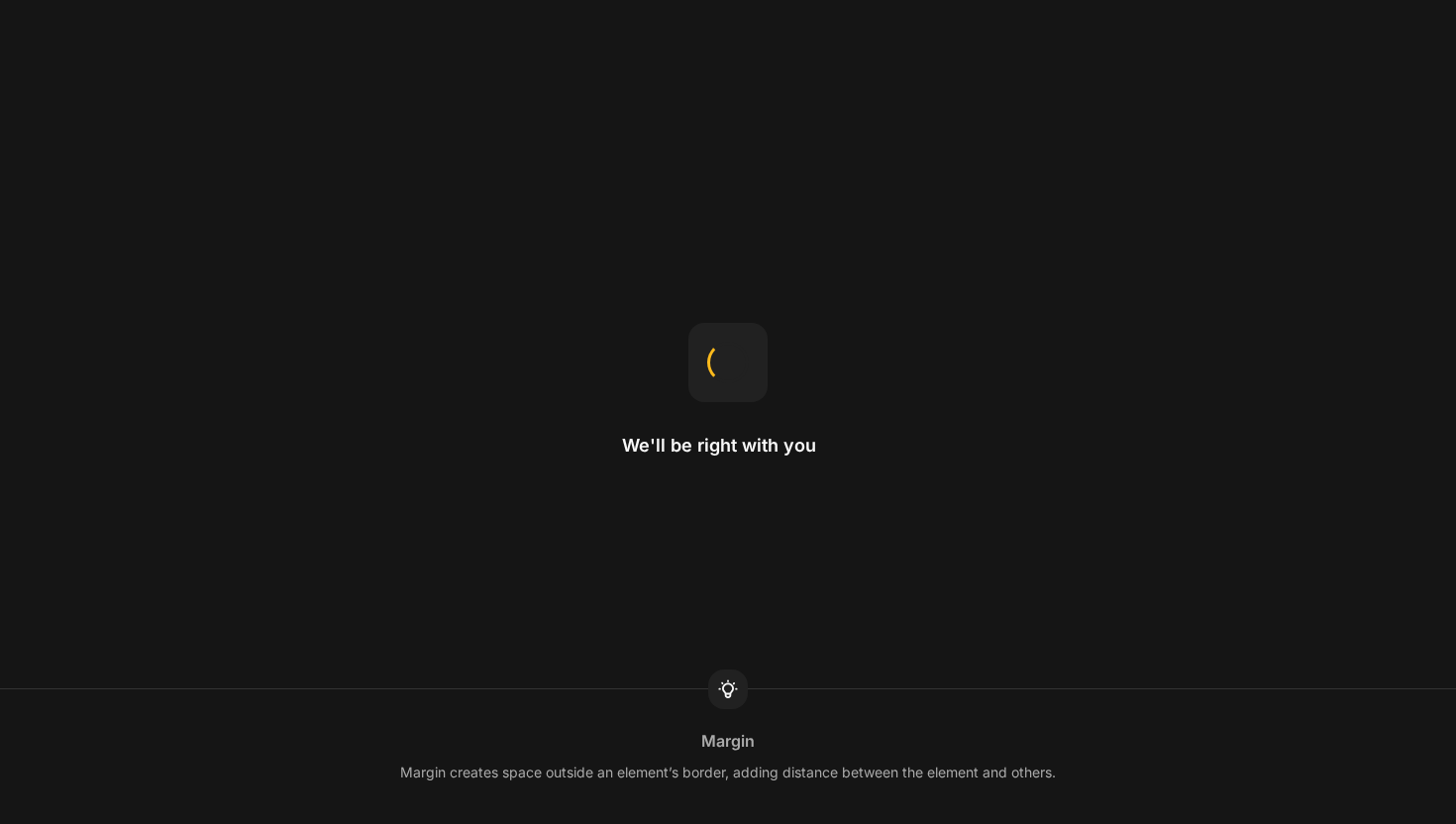 scroll, scrollTop: 0, scrollLeft: 0, axis: both 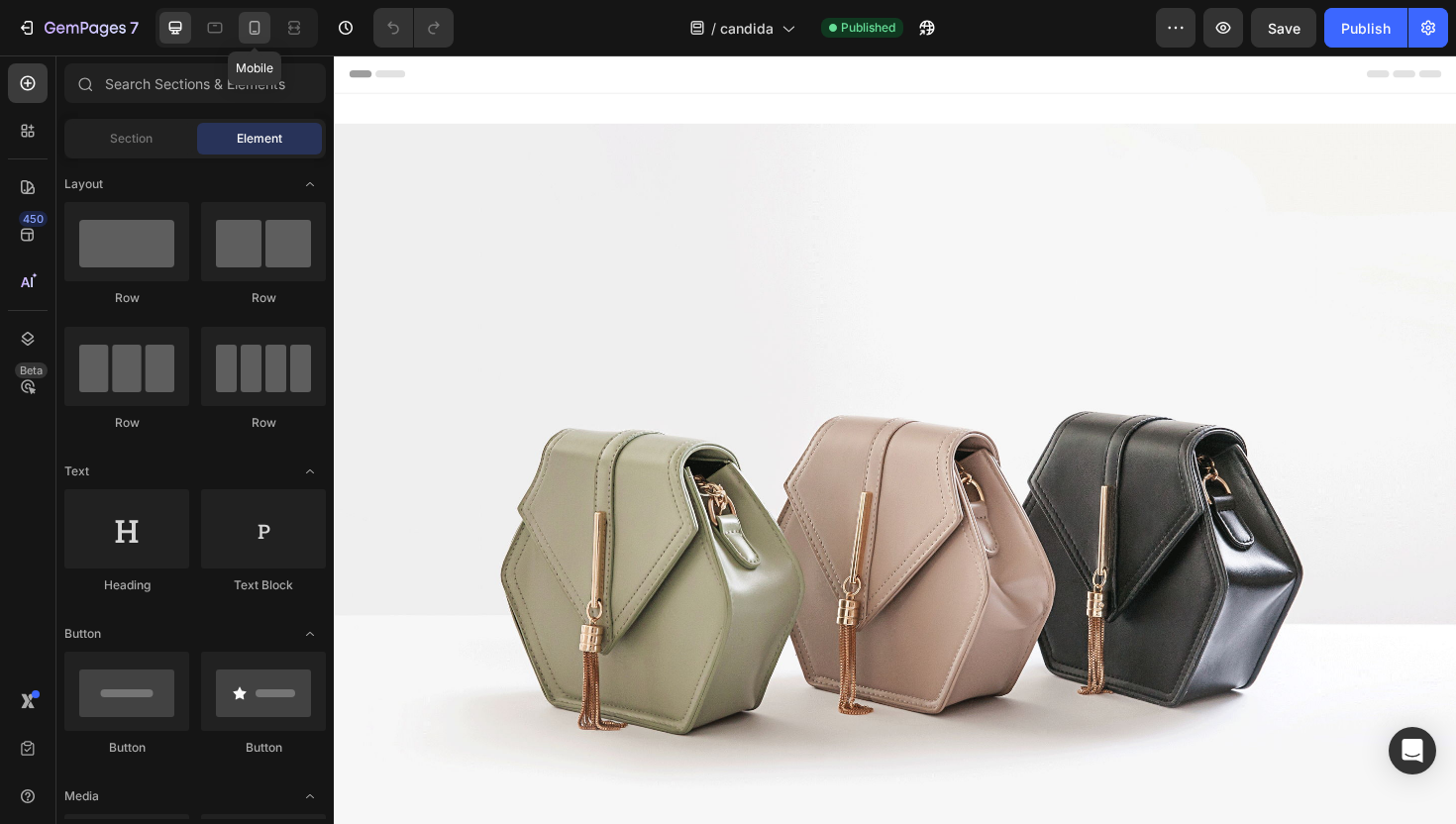 click 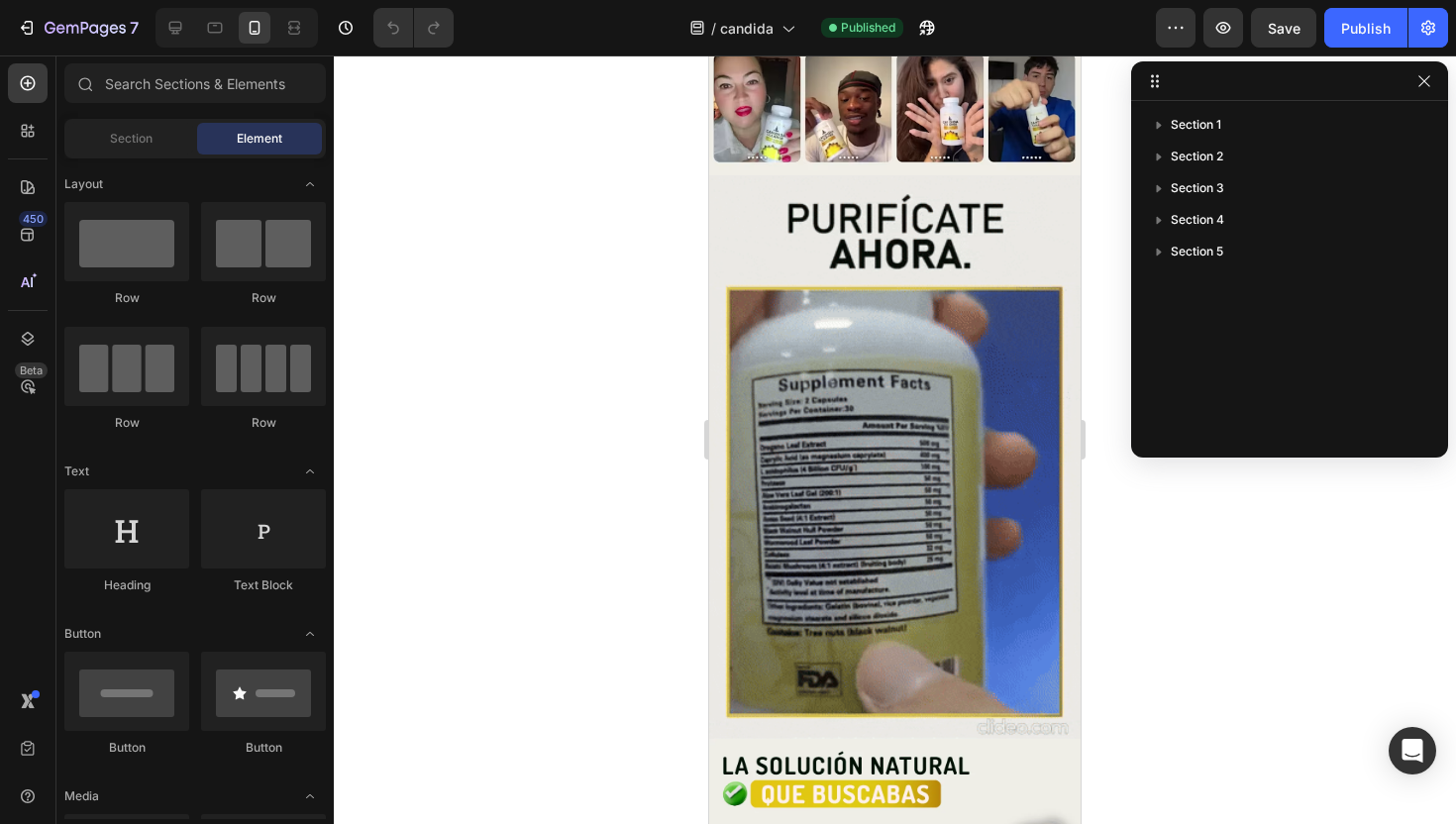 scroll, scrollTop: 1039, scrollLeft: 0, axis: vertical 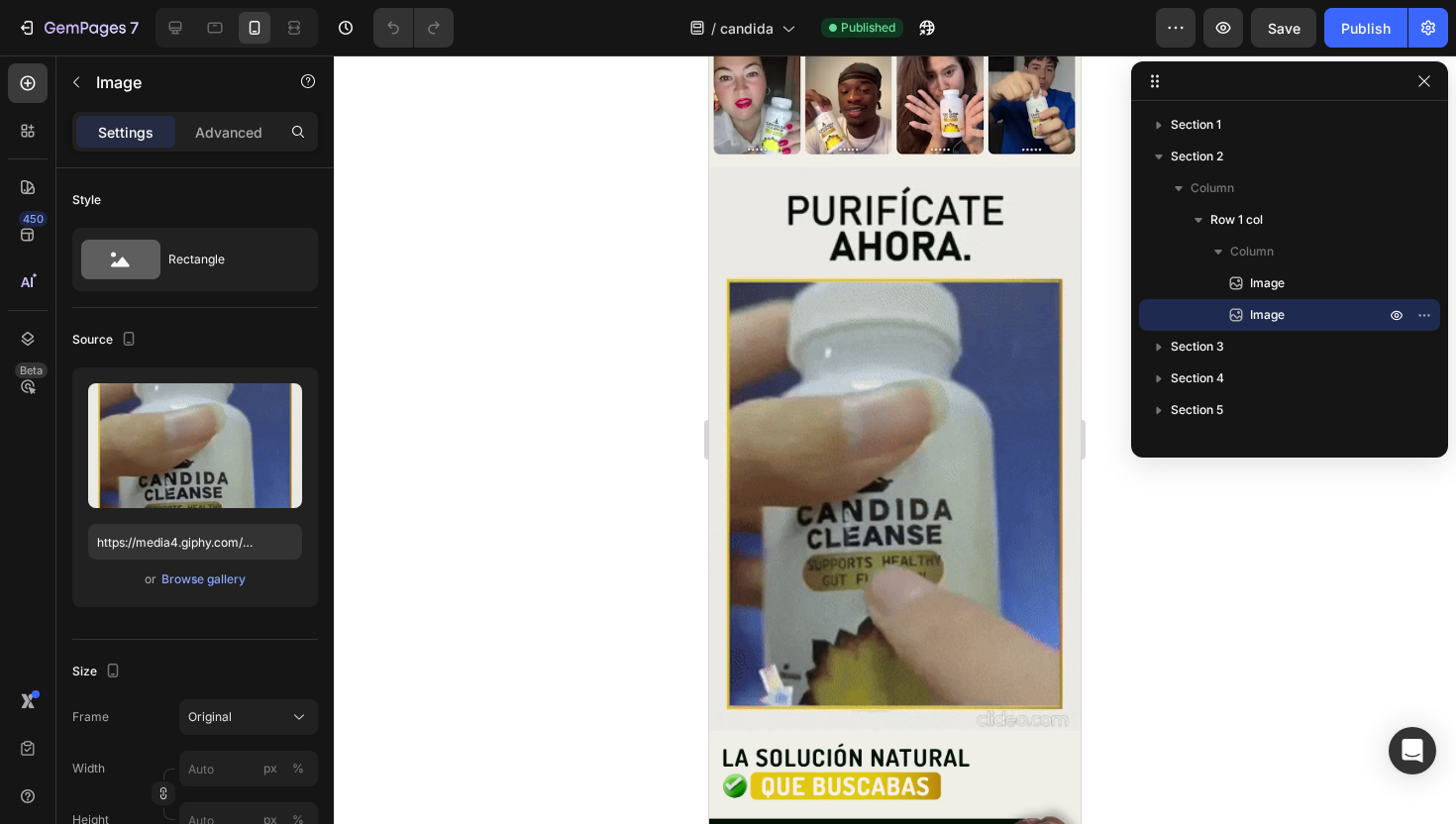 click at bounding box center (894, 453) 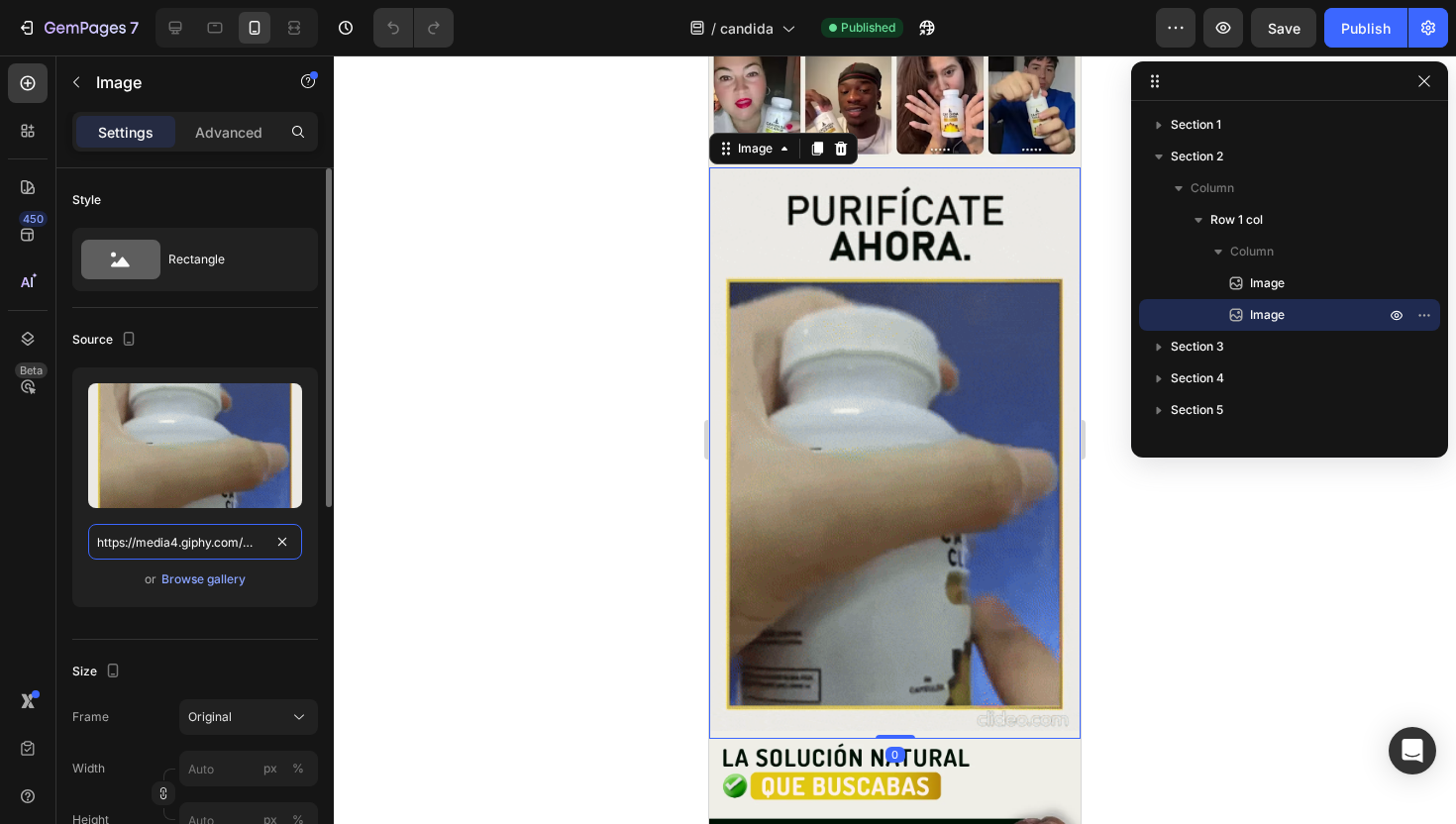 click on "https://media4.giphy.com/media/v1.Y2lkPTc5MGI3NjExbDA0eno2em5mejg3MnJ4Ym02amVvajc0aXI0a3YwdmV0MWl5Zzd6NyZlcD12MV9pbnRlcm5hbF9naWZfYnlfaWQmY3Q9Zw/CXjydG3hW5SuADTYbB/giphy.gif" at bounding box center [195, 542] 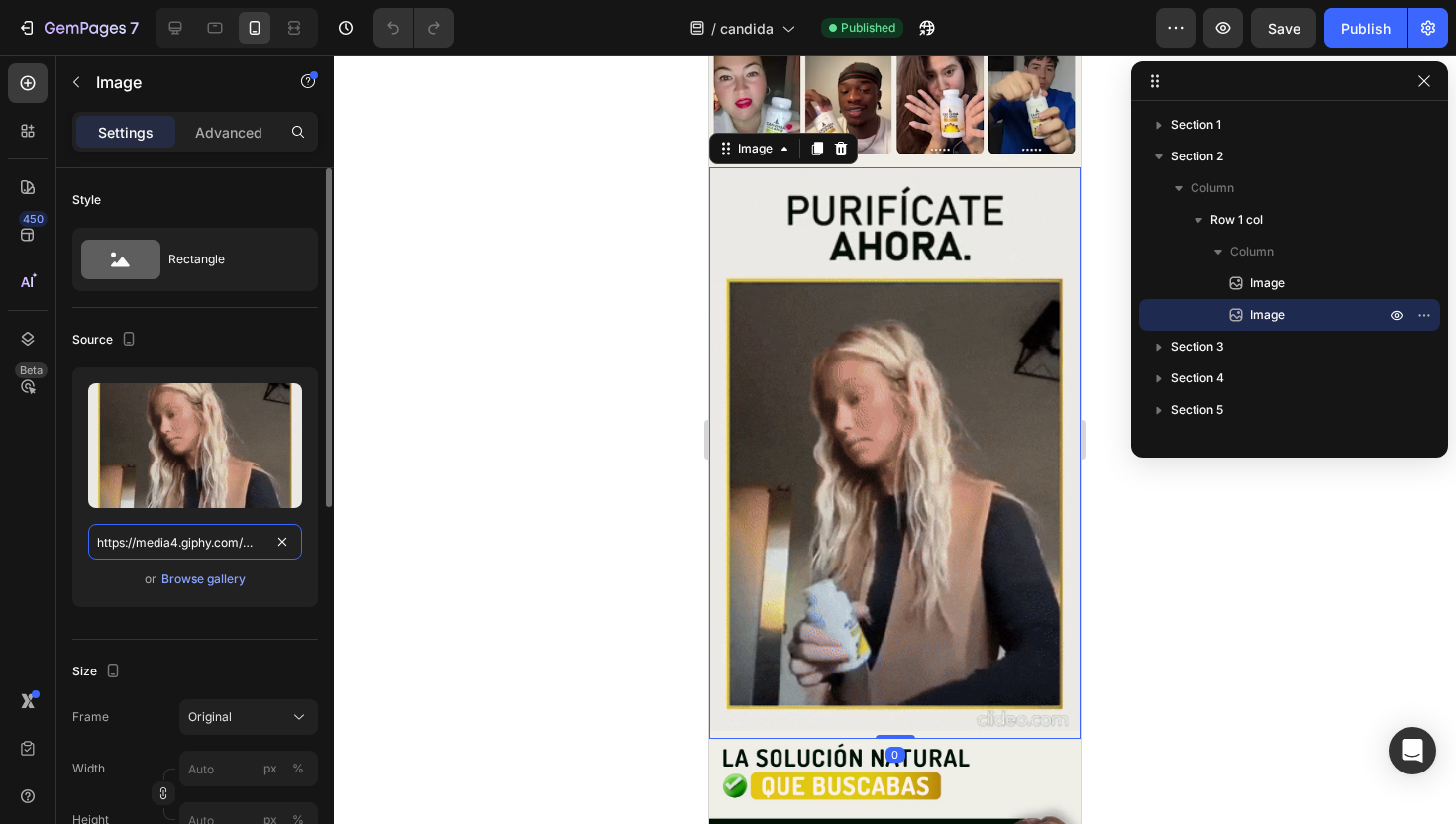 click on "https://media4.giphy.com/media/v1.Y2lkPTc5MGI3NjExbDA0eno2em5mejg3MnJ4Ym02amVvajc0aXI0a3YwdmV0MWl5Zzd6NyZlcD12MV9pbnRlcm5hbF9naWZfYnlfaWQmY3Q9Zw/CXjydG3hW5SuADTYbB/giphy.gif" at bounding box center (195, 542) 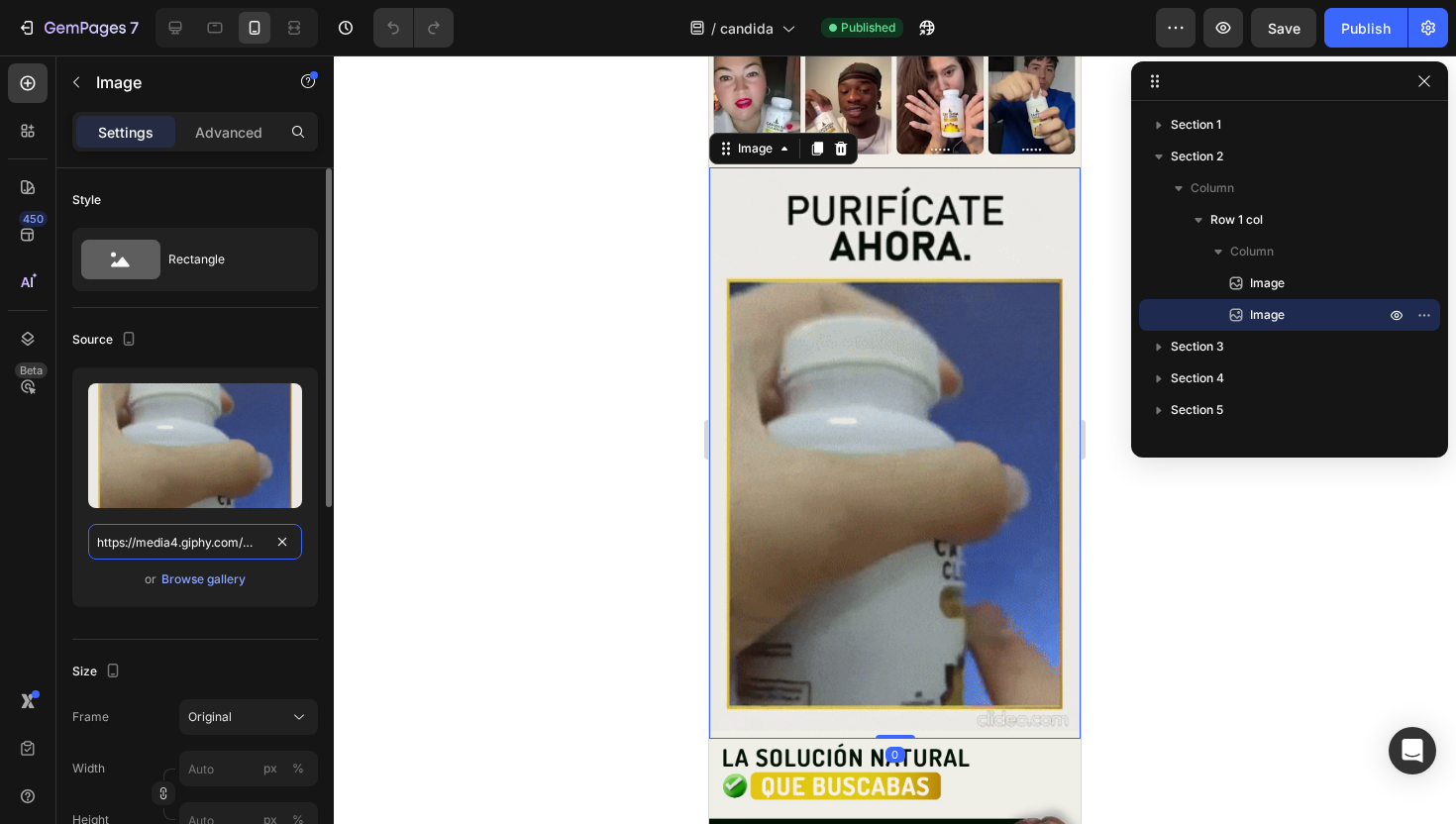 click on "https://media4.giphy.com/media/v1.Y2lkPTc5MGI3NjExbDA0eno2em5mejg3MnJ4Ym02amVvajc0aXI0a3YwdmV0MWl5Zzd6NyZlcD12MV9pbnRlcm5hbF9naWZfYnlfaWQmY3Q9Zw/CXjydG3hW5SuADTYbB/giphy.gif" at bounding box center [195, 542] 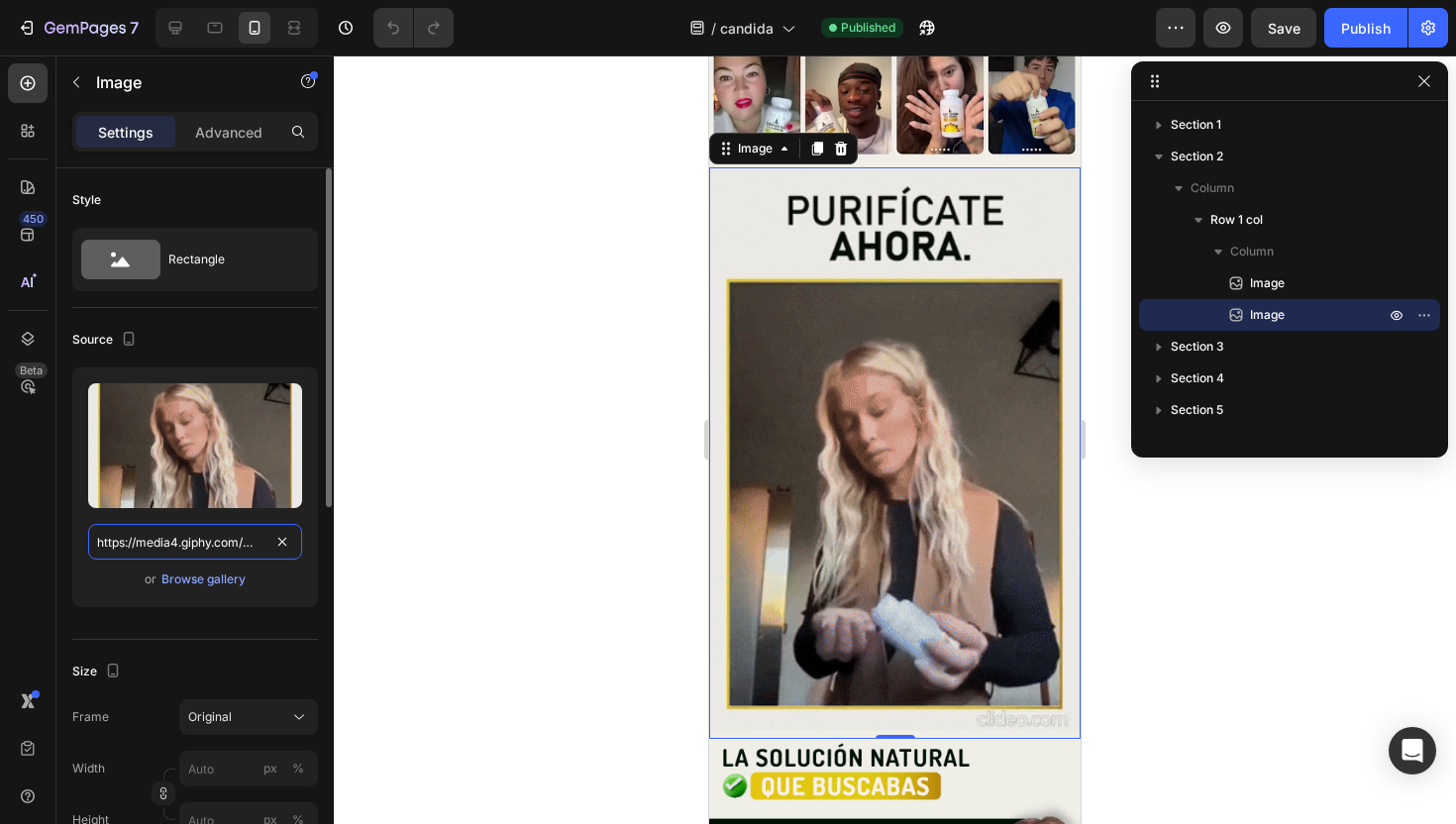 paste on "2.giphy.com/media/v1.Y2lkPTc5MGI3NjExMmVoNXgxZHR2Nmx0Y29weW9zc3RvdjdramFwNm8yOHgydGJwcHdrNiZlcD12MV9pbnRlcm5hbF9naWZfYnlfaWQmY3Q9Zw/rNTLcPXpWYWQUdqwkR" 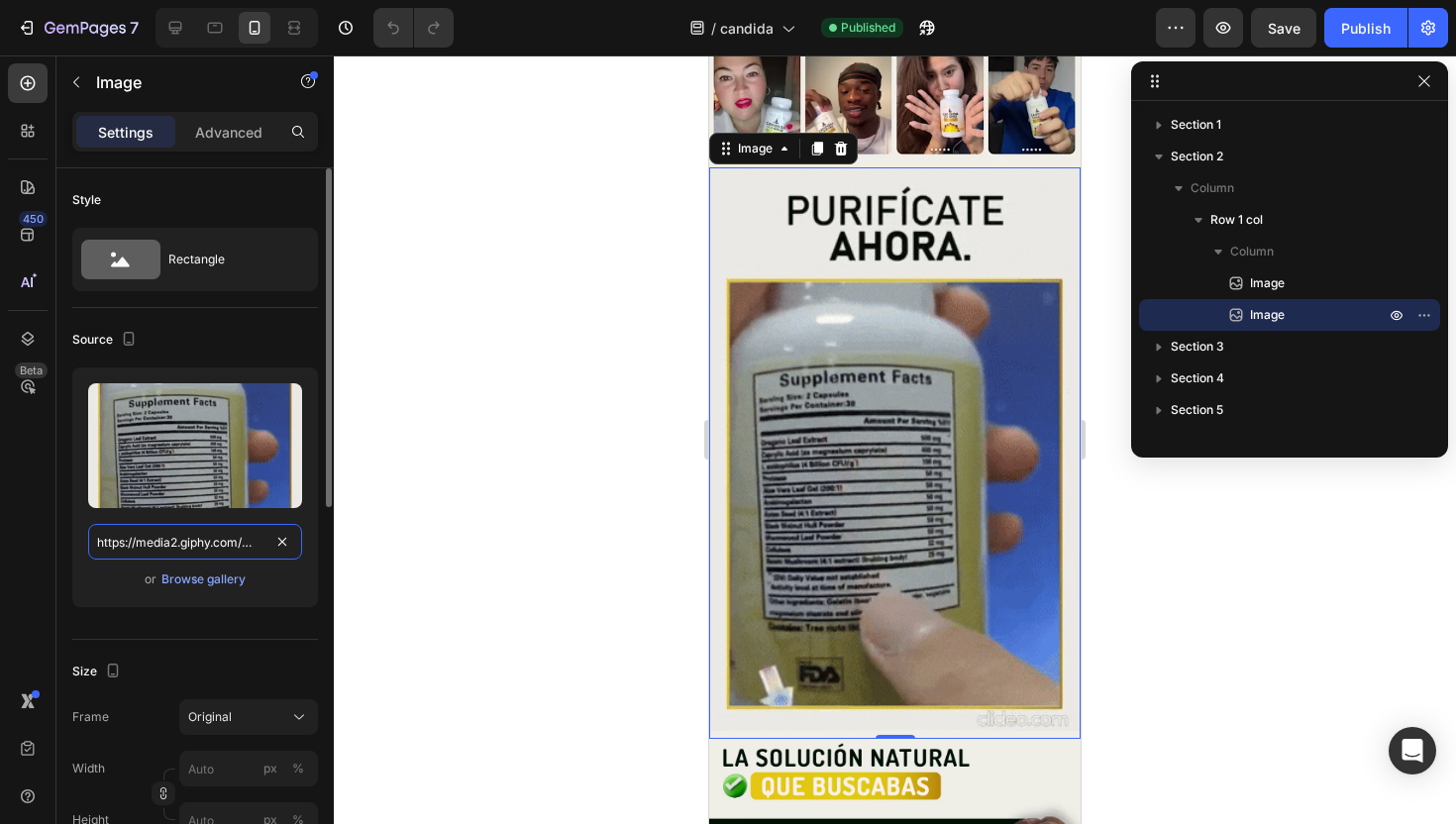 scroll, scrollTop: 0, scrollLeft: 1054, axis: horizontal 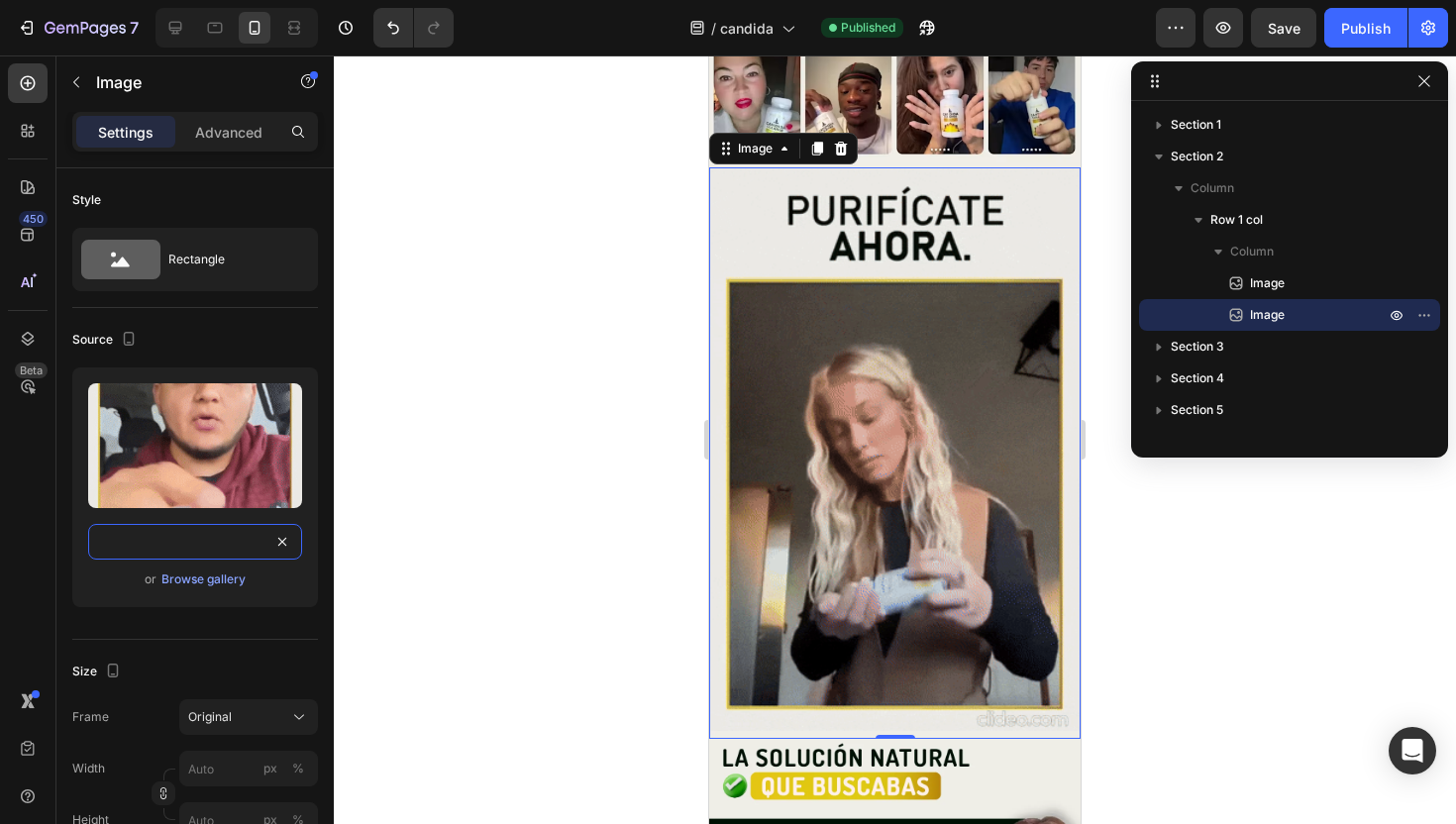 type on "https://media2.giphy.com/media/v1.Y2lkPTc5MGI3NjExMmVoNXgxZHR2Nmx0Y29weW9zc3RvdjdramFwNm8yOHgydGJwcHdrNiZlcD12MV9pbnRlcm5hbF9naWZfYnlfaWQmY3Q9Zw/rNTLcPXpWYWQUdqwkR/giphy.gif" 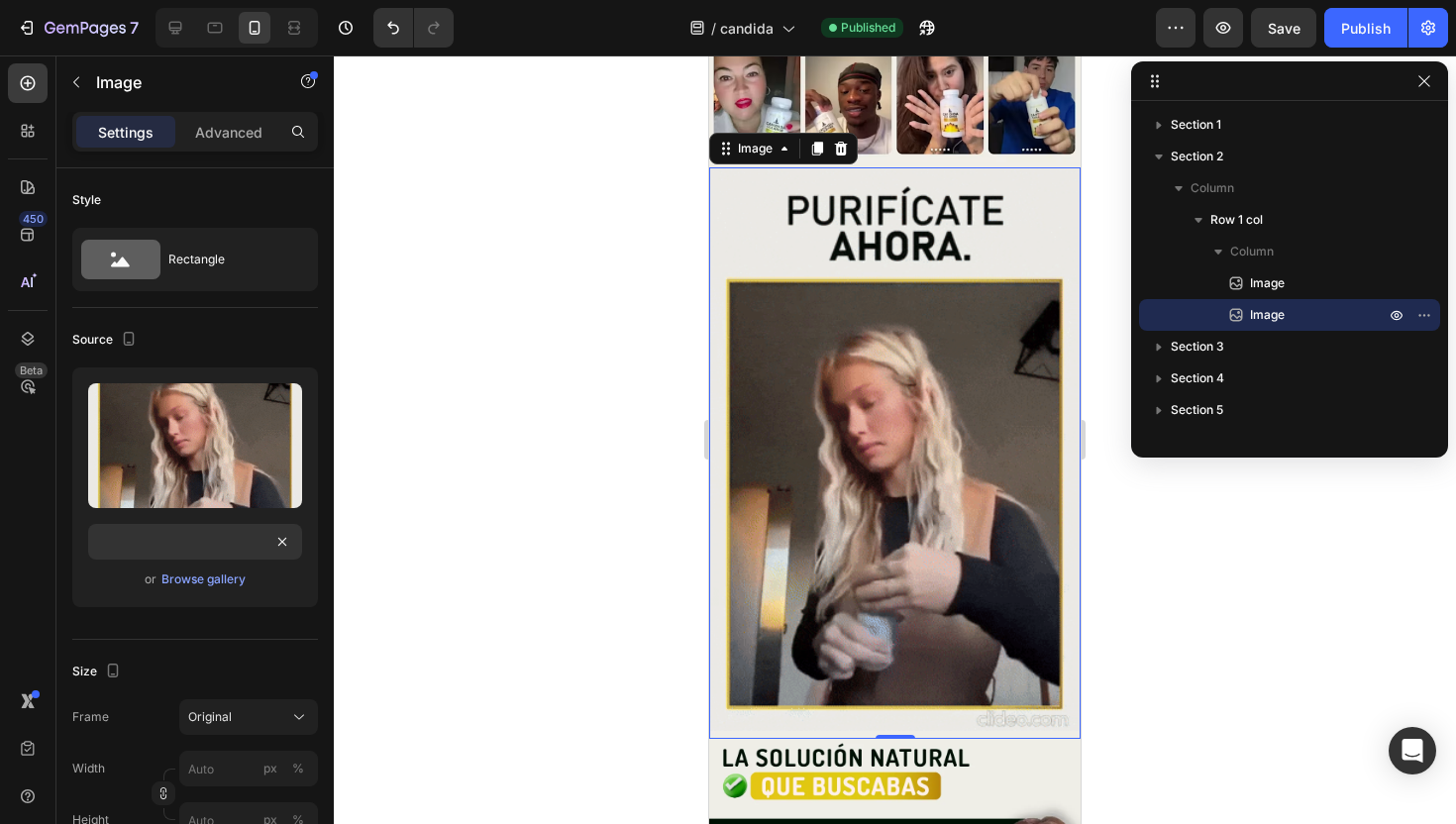 scroll, scrollTop: 0, scrollLeft: 0, axis: both 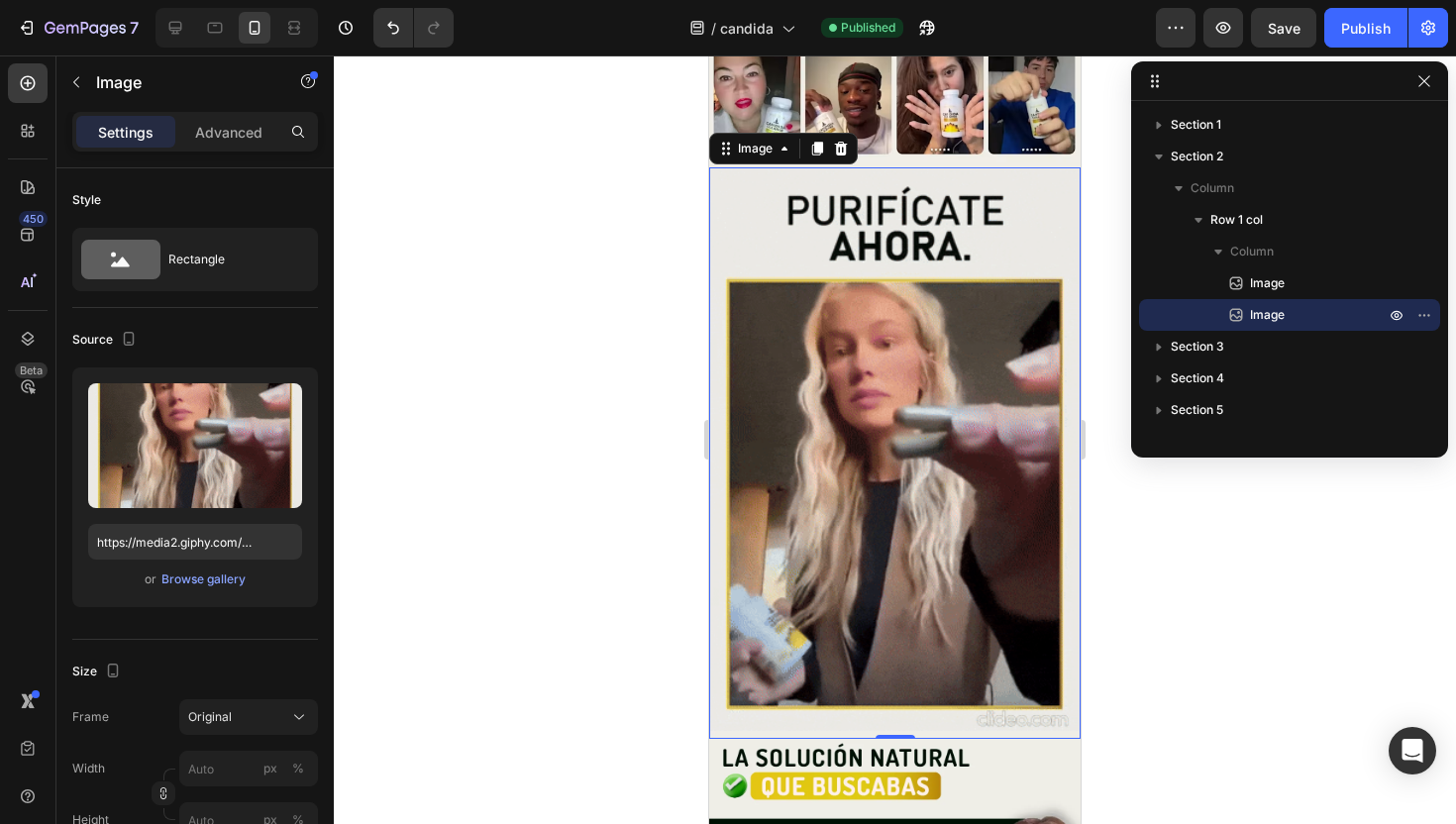 click 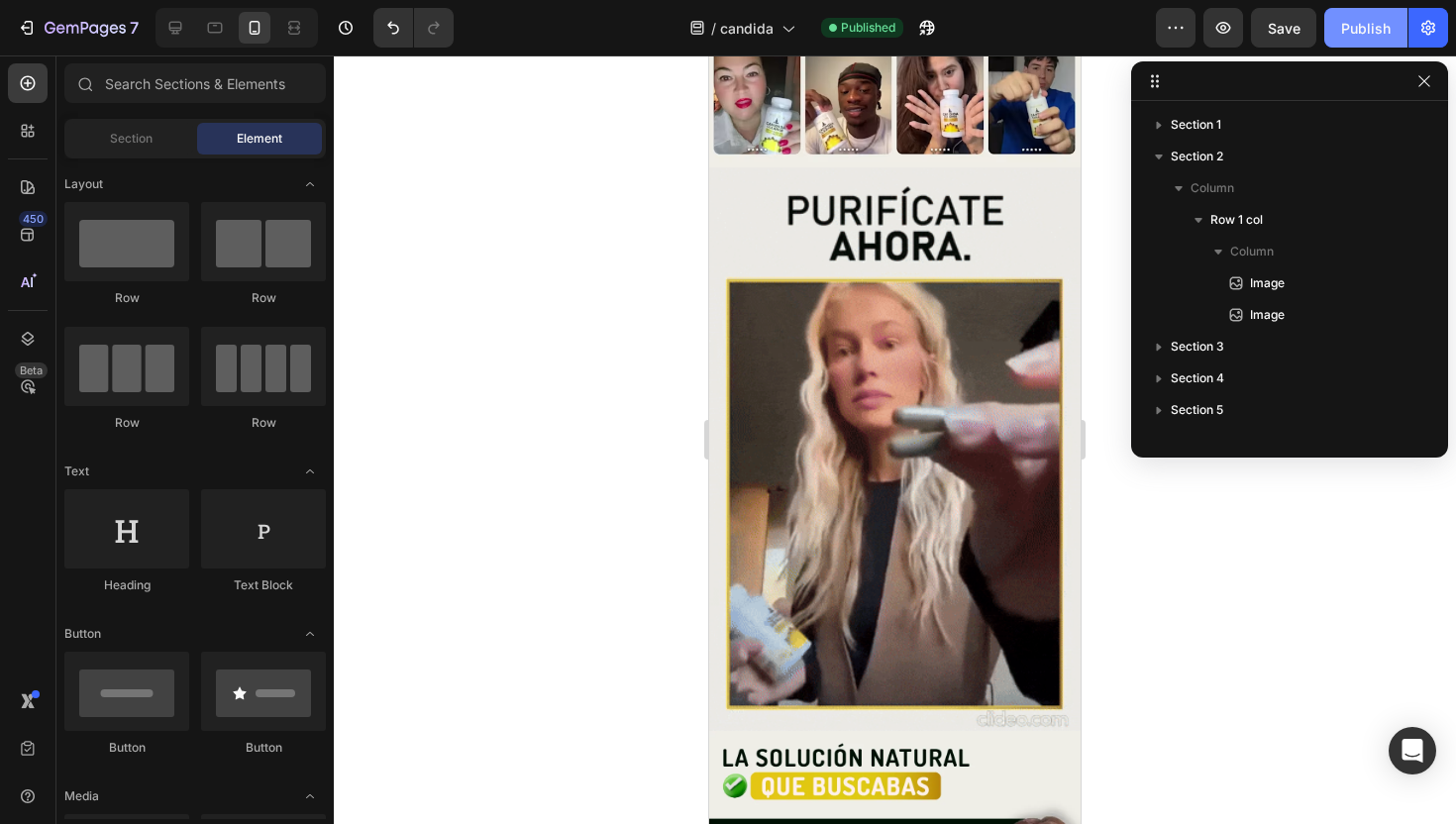 click on "Publish" at bounding box center (1366, 28) 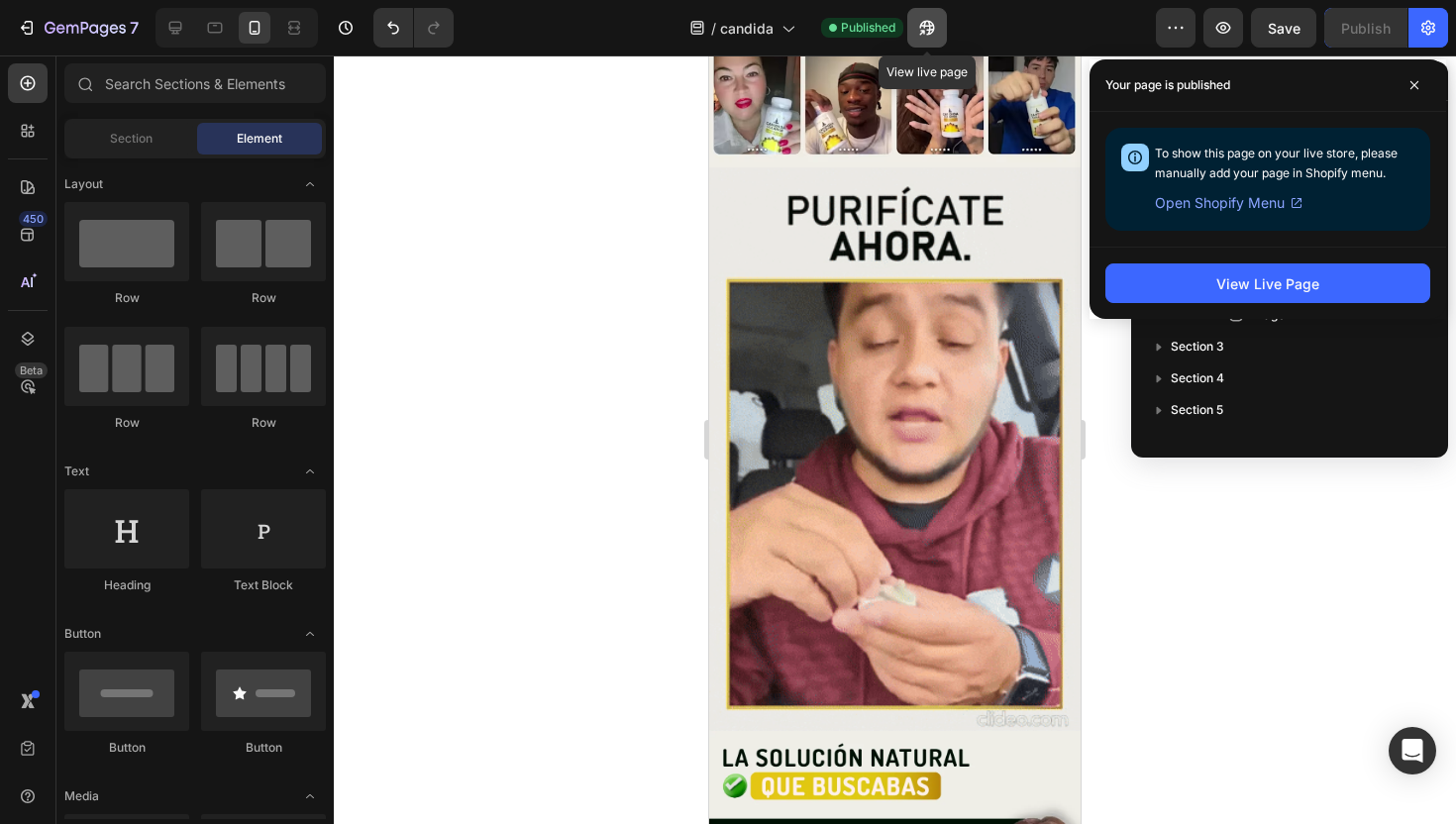 click 